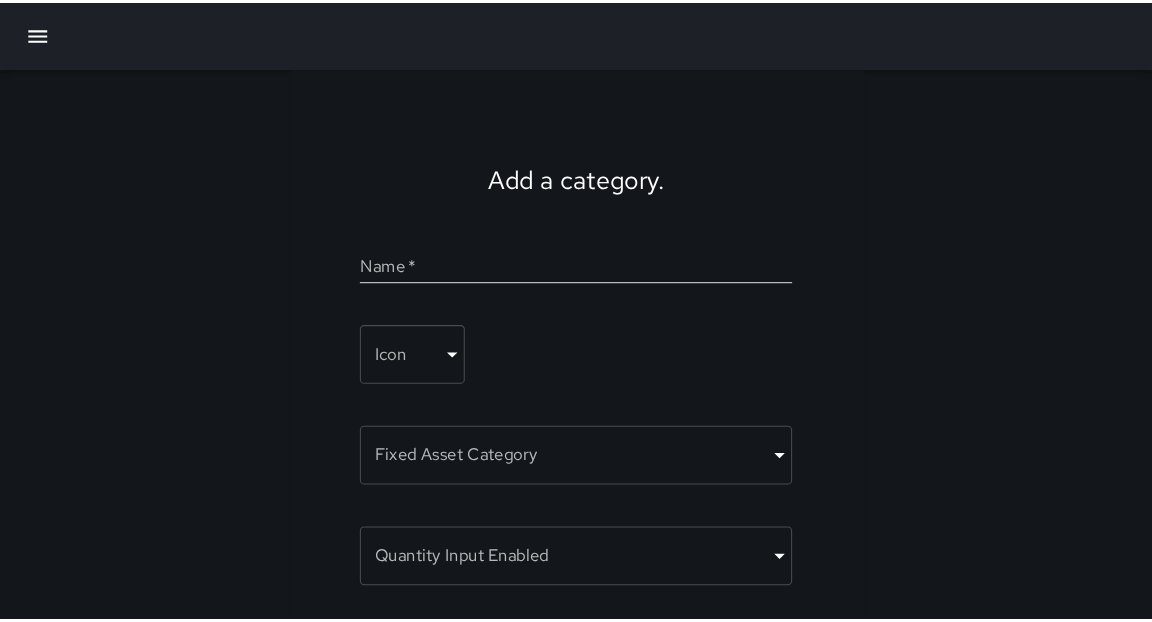 scroll, scrollTop: 0, scrollLeft: 0, axis: both 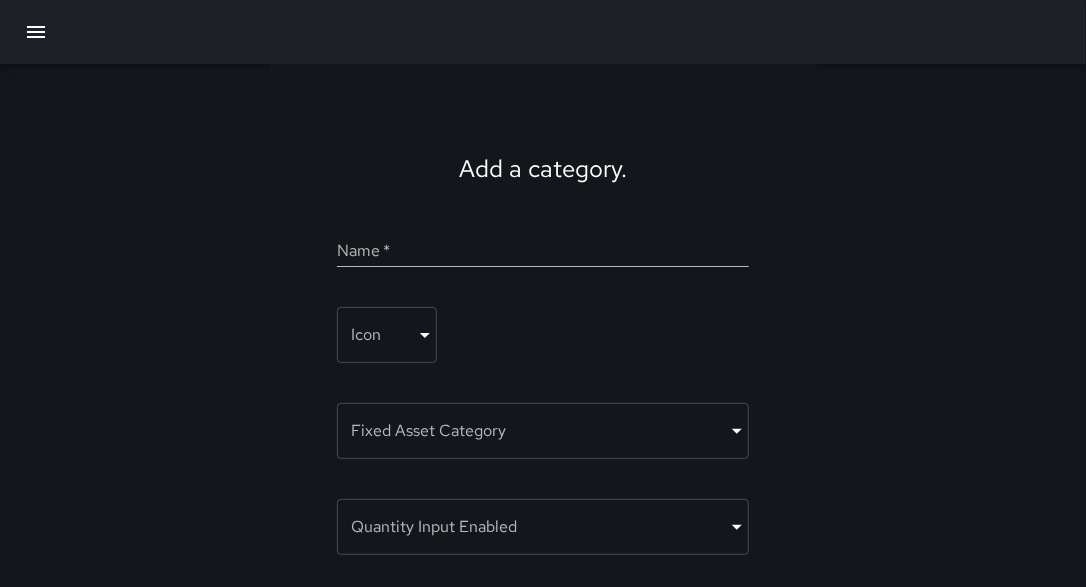 click 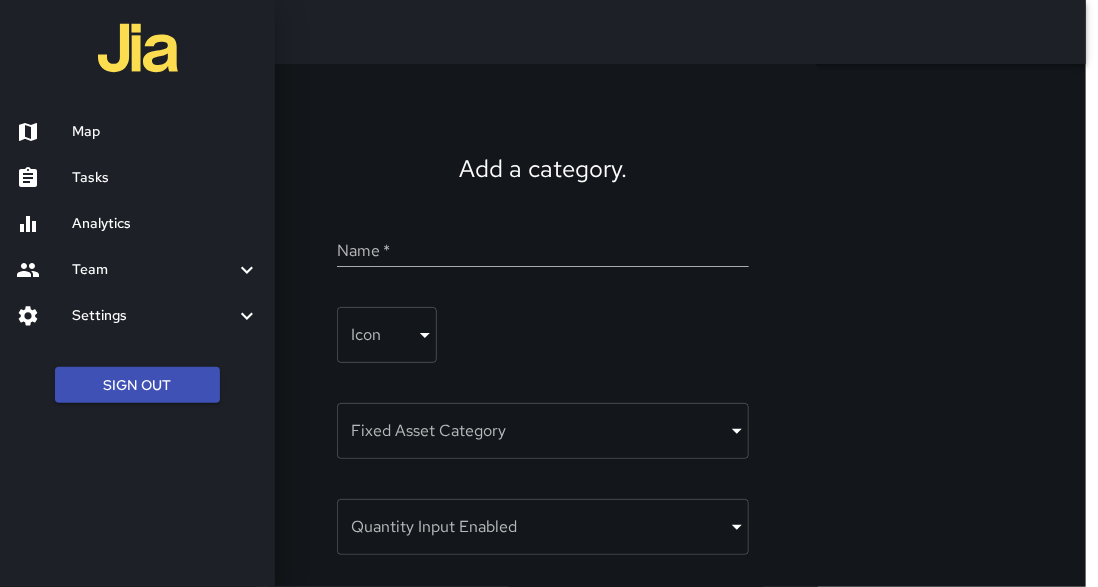 click on "Map" at bounding box center [165, 132] 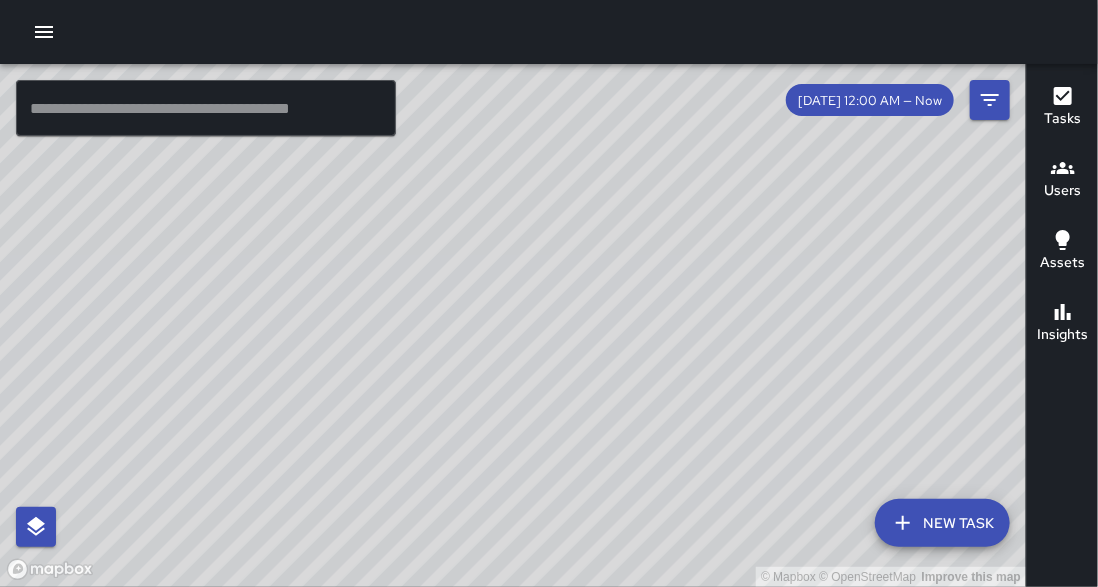 drag, startPoint x: 38, startPoint y: 41, endPoint x: 302, endPoint y: 528, distance: 553.954 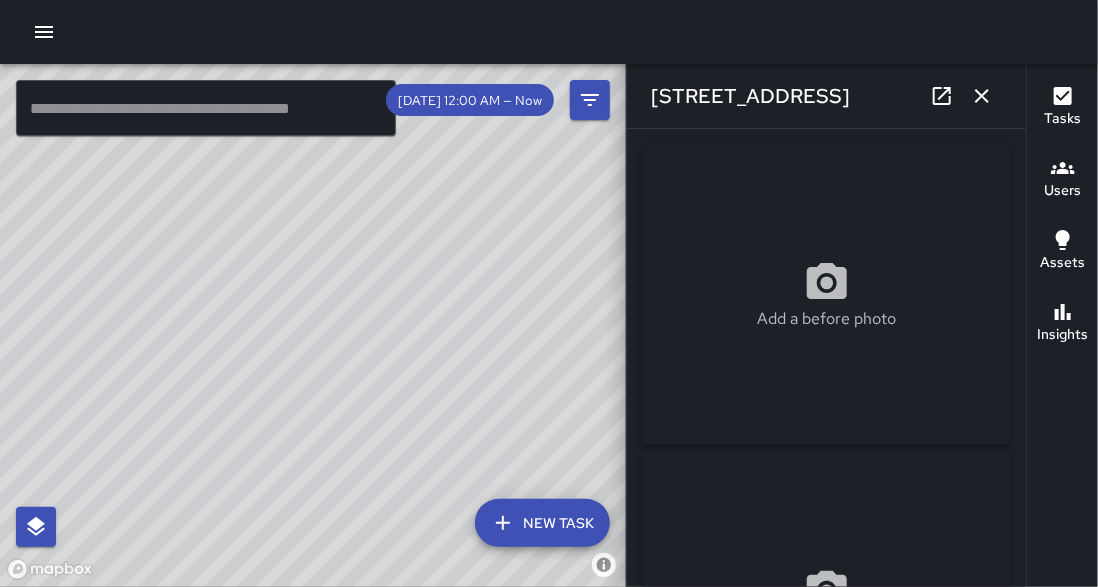 drag, startPoint x: 530, startPoint y: 383, endPoint x: 976, endPoint y: 98, distance: 529.2835 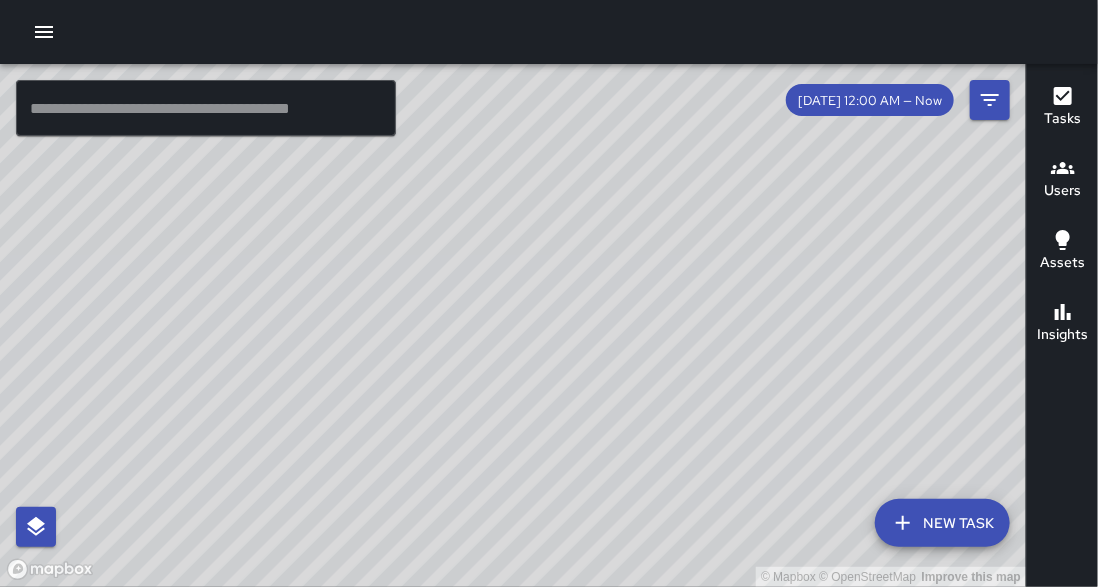 drag, startPoint x: 976, startPoint y: 98, endPoint x: 649, endPoint y: 307, distance: 388.08505 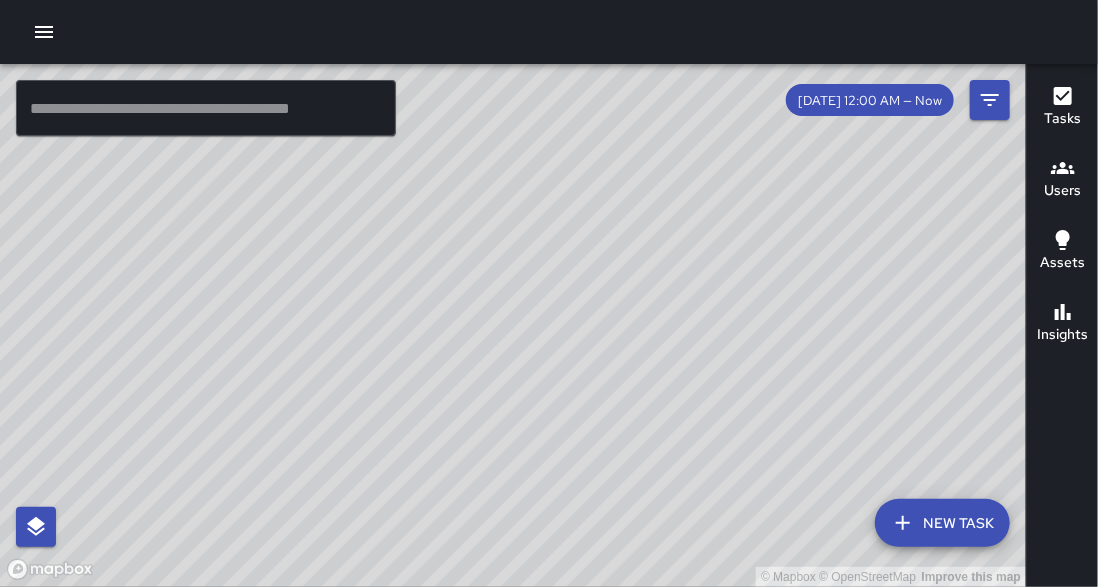 drag, startPoint x: 607, startPoint y: 218, endPoint x: 583, endPoint y: 404, distance: 187.54199 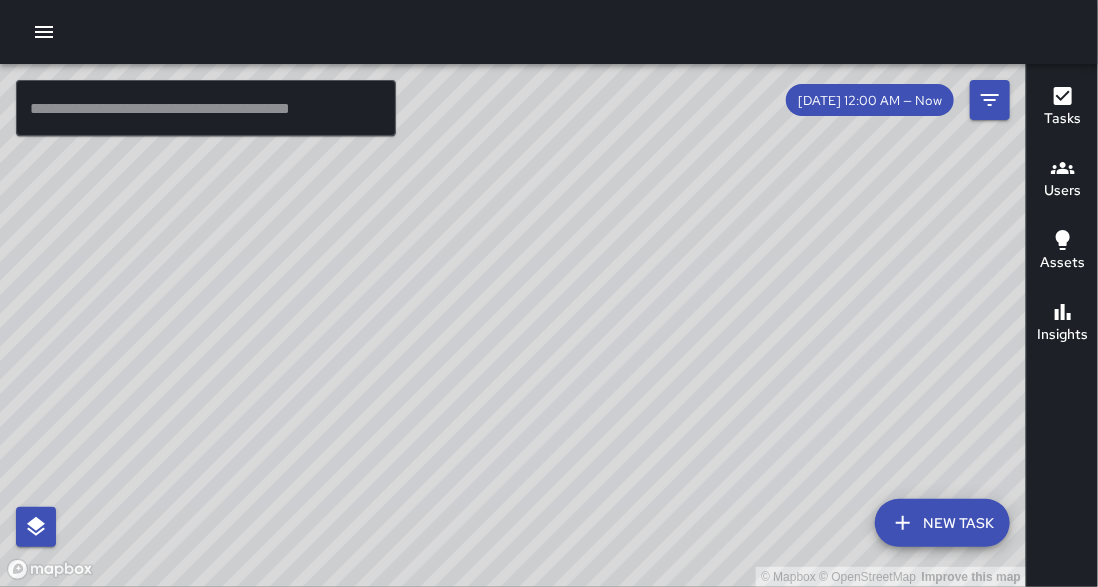 click on "© Mapbox   © OpenStreetMap   Improve this map" at bounding box center [513, 325] 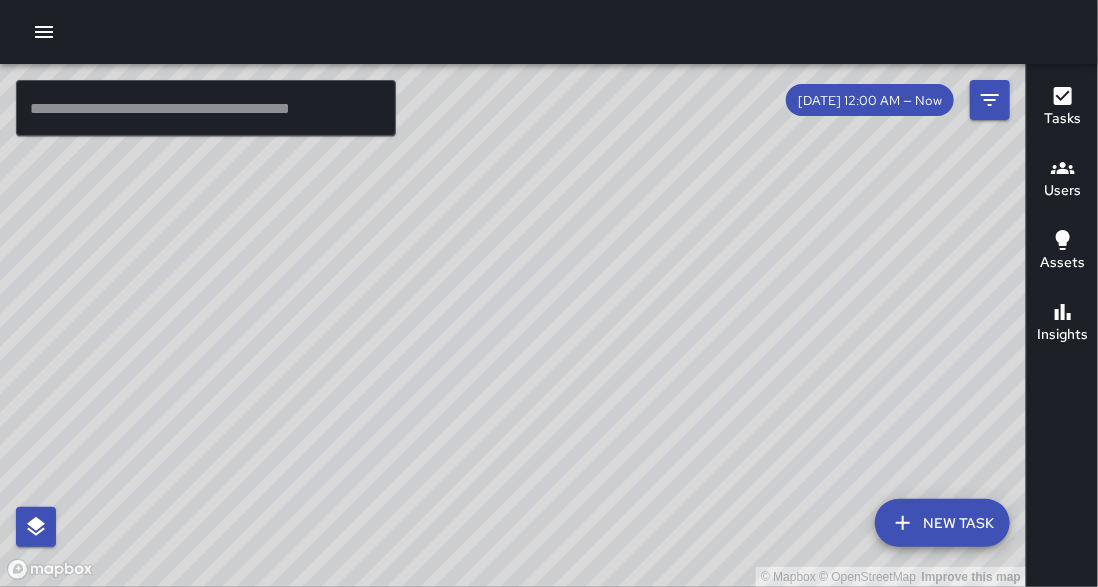 drag, startPoint x: 560, startPoint y: 170, endPoint x: 657, endPoint y: 338, distance: 193.99226 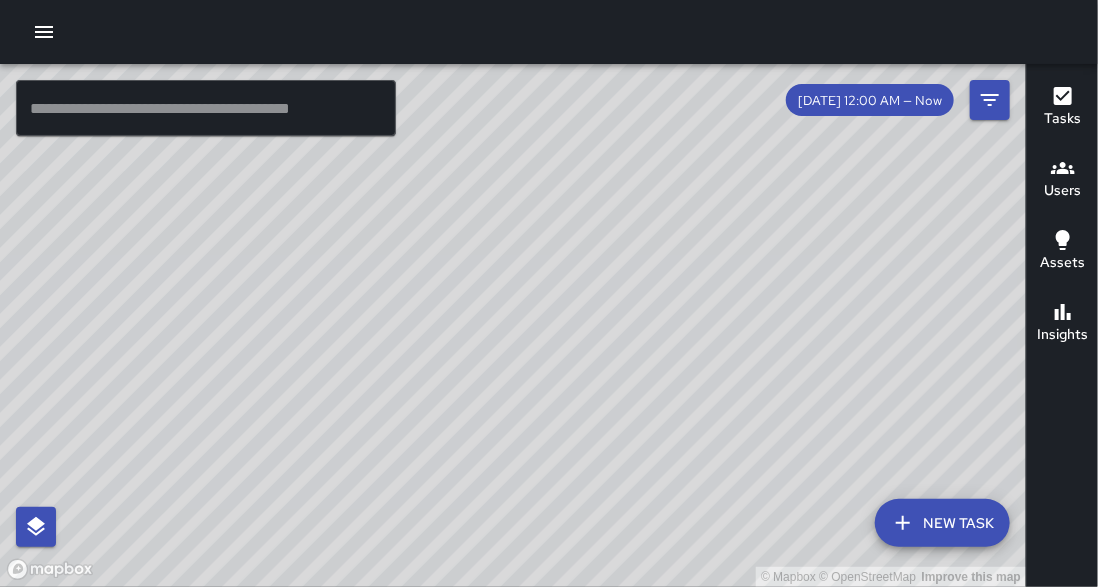 click on "© Mapbox   © OpenStreetMap   Improve this map" at bounding box center [513, 325] 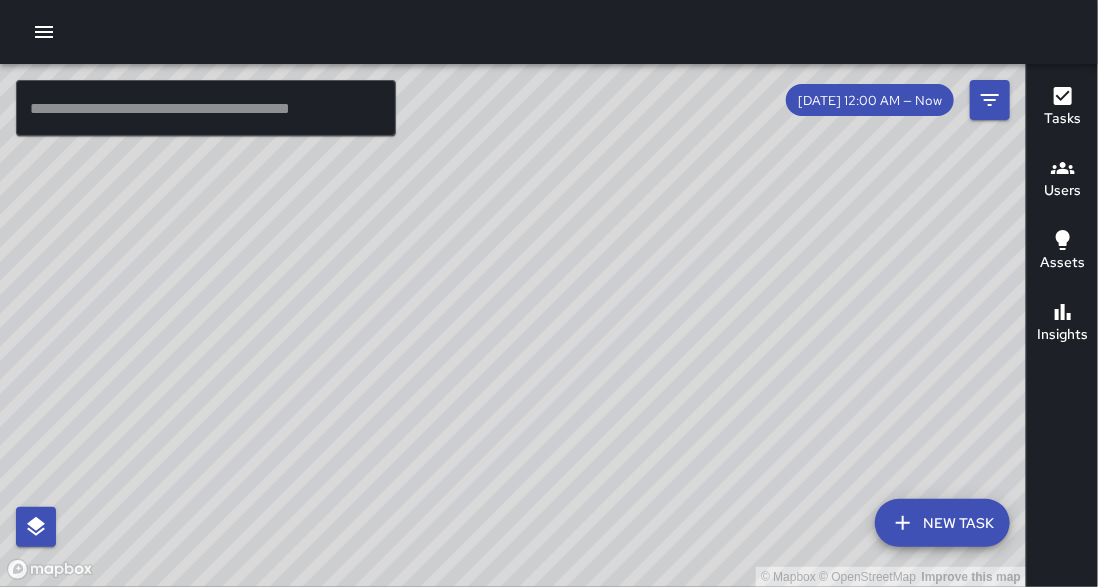 drag, startPoint x: 704, startPoint y: 113, endPoint x: 519, endPoint y: 477, distance: 408.31482 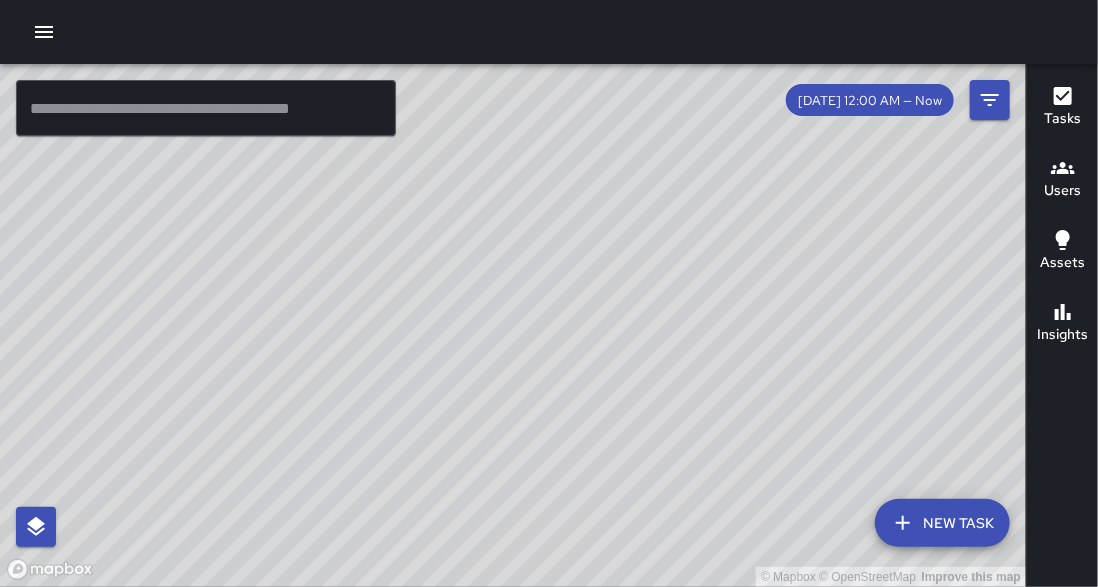 click on "© Mapbox   © OpenStreetMap   Improve this map" at bounding box center (513, 325) 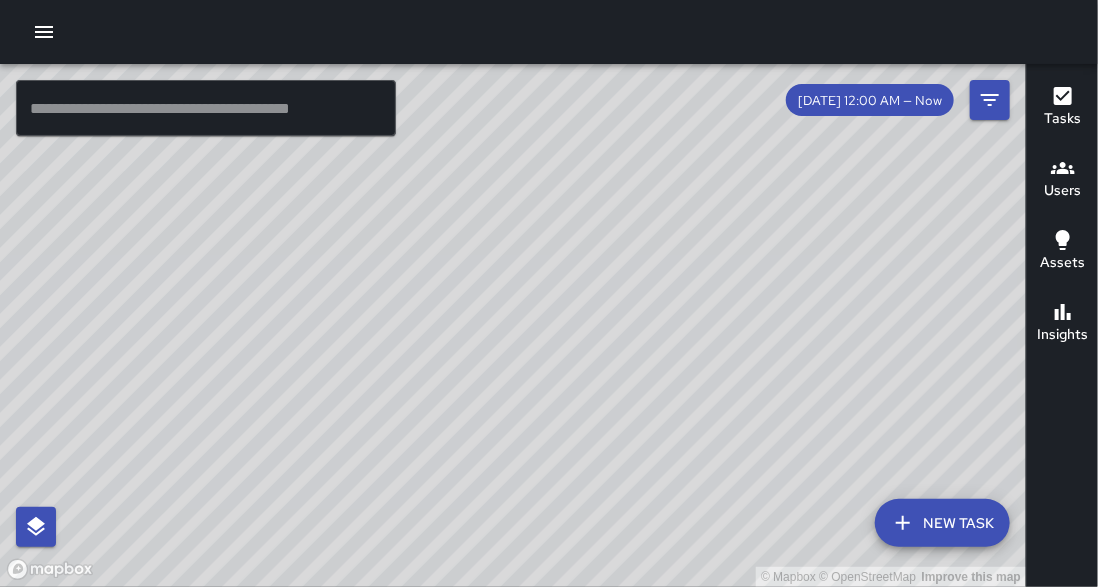 drag, startPoint x: 519, startPoint y: 477, endPoint x: 505, endPoint y: 364, distance: 113.86395 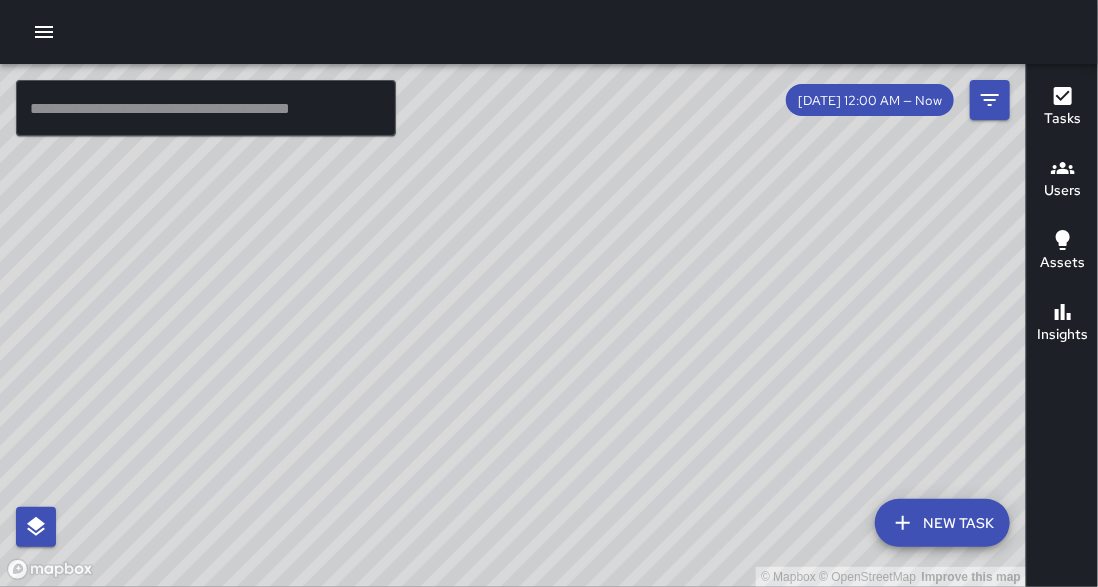 click on "© Mapbox   © OpenStreetMap   Improve this map" at bounding box center (513, 325) 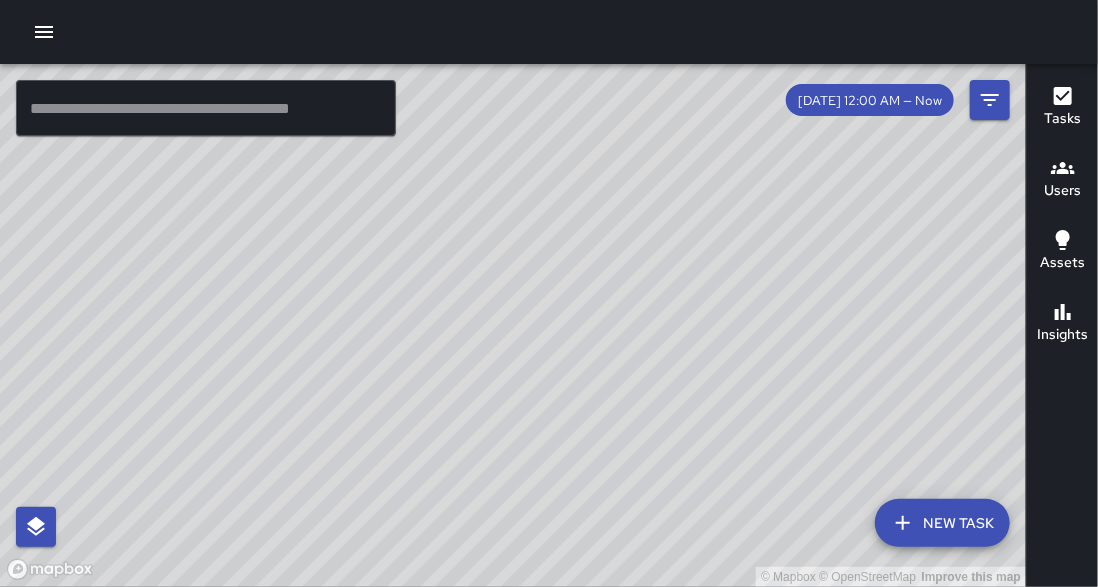 drag, startPoint x: 505, startPoint y: 364, endPoint x: 647, endPoint y: 248, distance: 183.35757 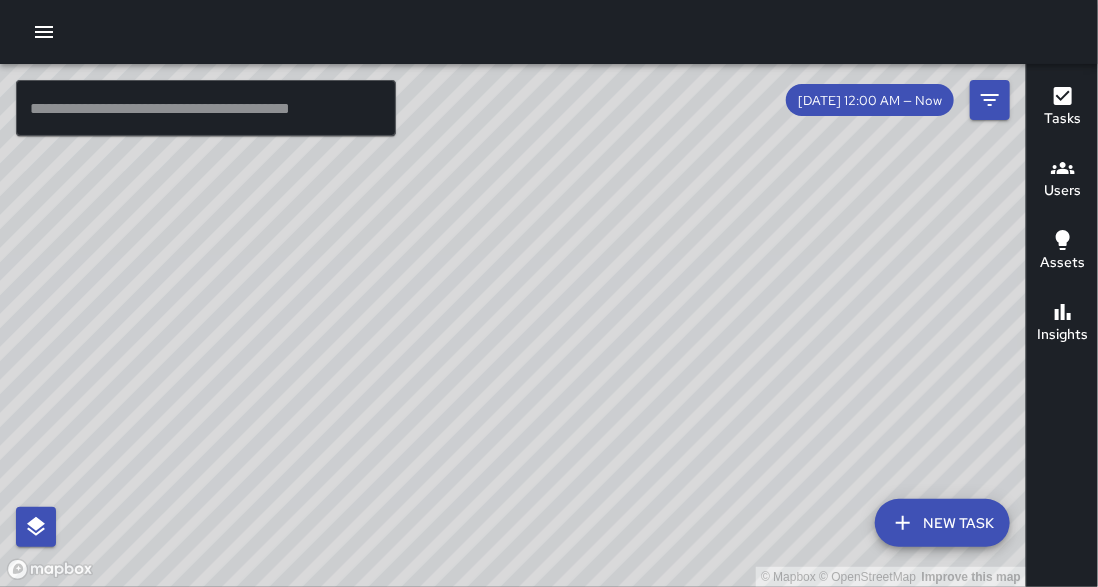 click on "© Mapbox   © OpenStreetMap   Improve this map" at bounding box center [513, 325] 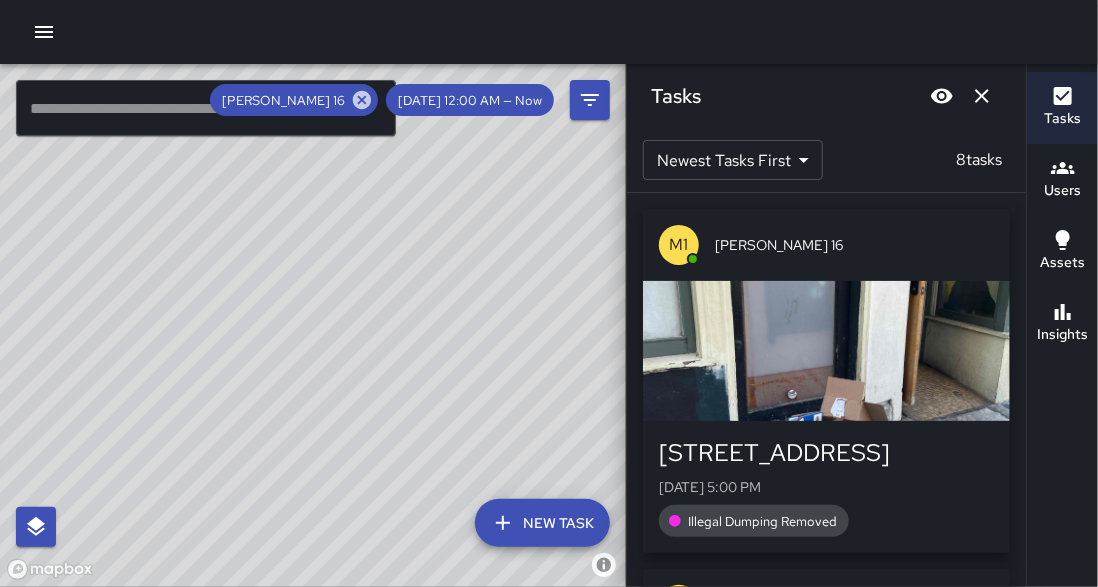 drag, startPoint x: 647, startPoint y: 248, endPoint x: 536, endPoint y: 255, distance: 111.220505 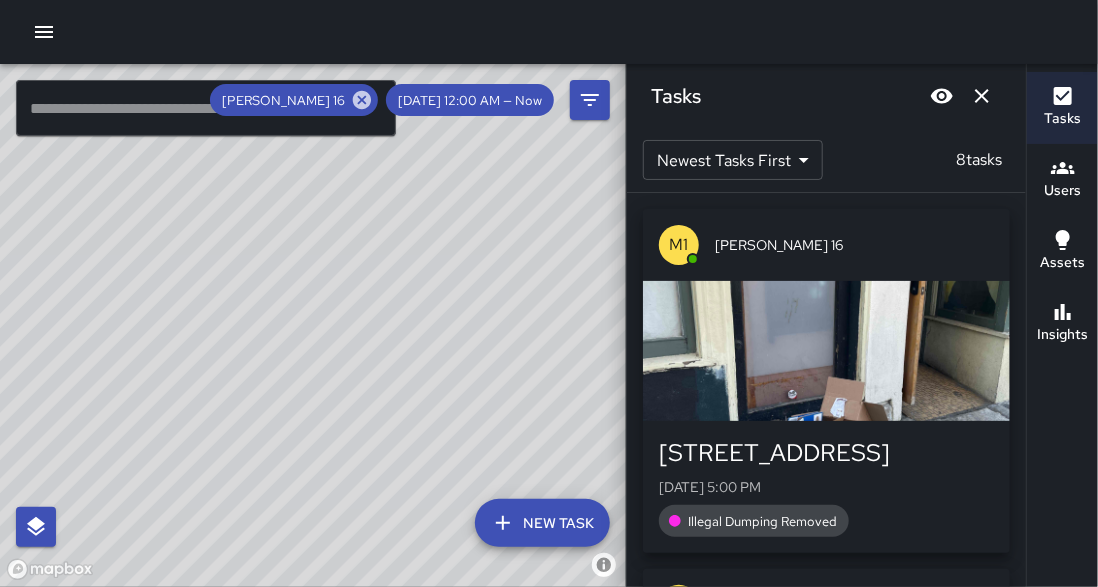 click on "© Mapbox   © OpenStreetMap   Improve this map" at bounding box center [313, 325] 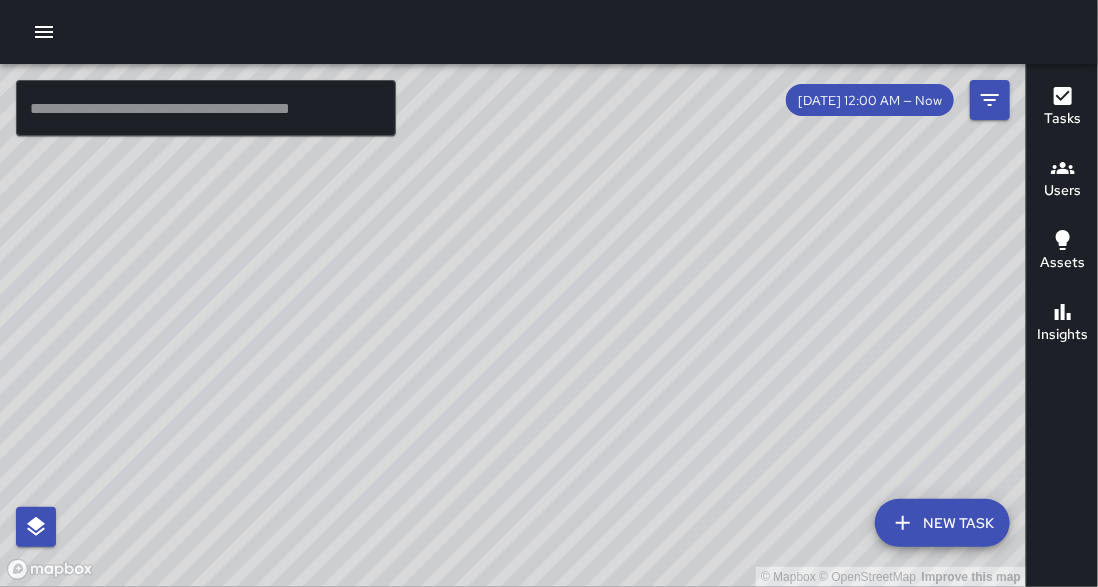 drag, startPoint x: 767, startPoint y: 331, endPoint x: 807, endPoint y: 325, distance: 40.4475 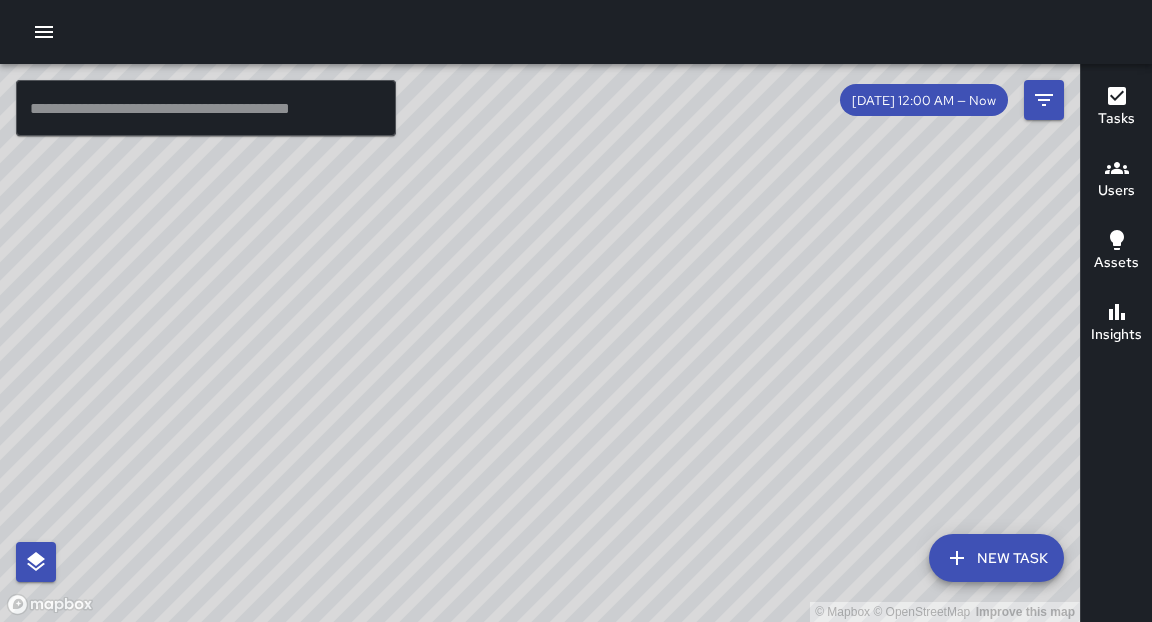 click on "© Mapbox   © OpenStreetMap   Improve this map" at bounding box center [540, 343] 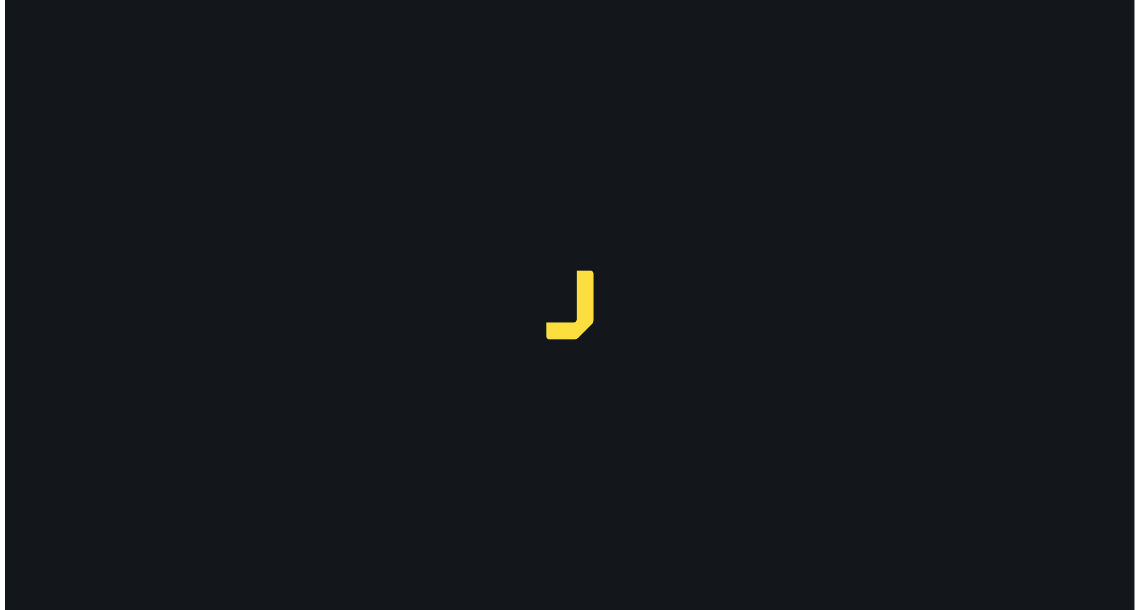 scroll, scrollTop: 0, scrollLeft: 0, axis: both 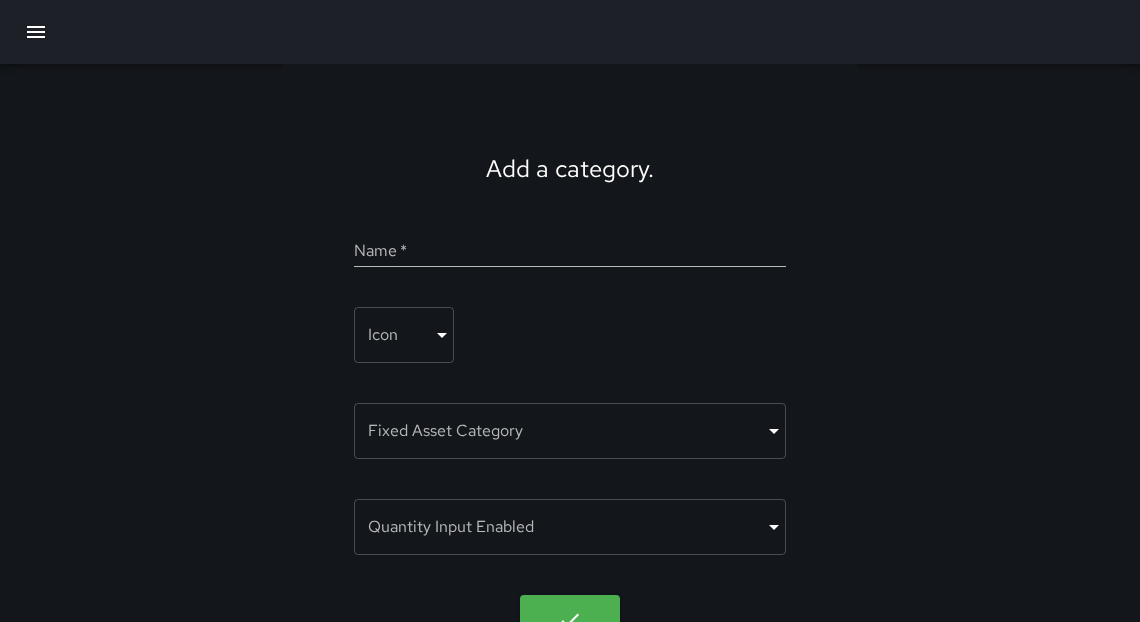 click on "Add a category. Name   * Icon ​ ​ Fixed Asset Category ​ ​ Quantity Input Enabled ​ ​" at bounding box center (570, 335) 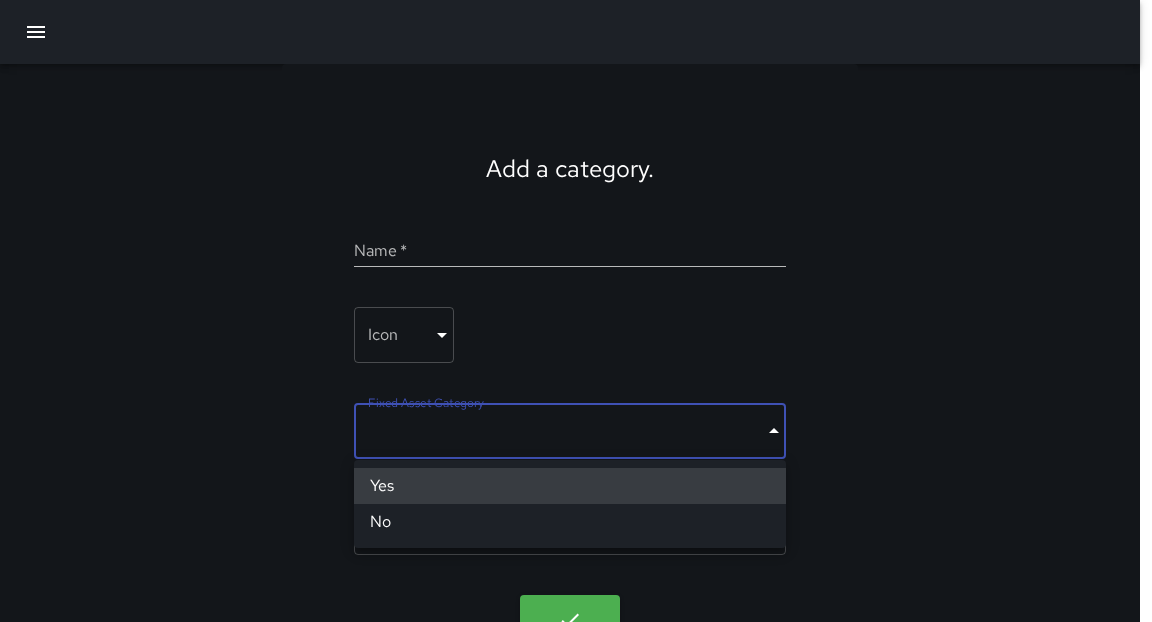 click at bounding box center [576, 311] 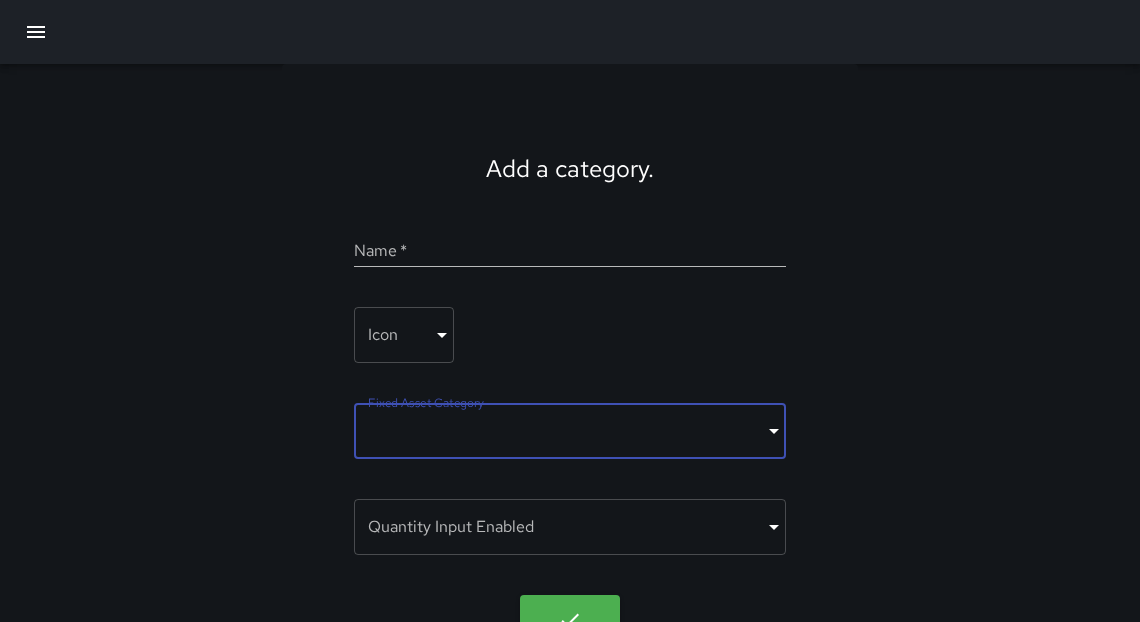 click 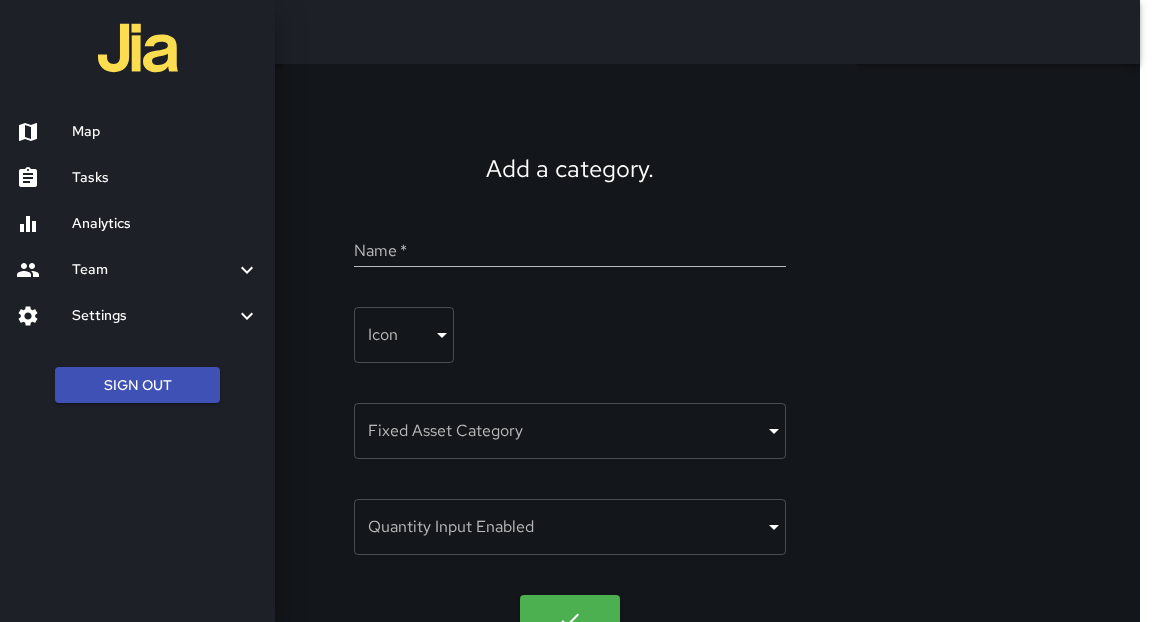 click on "Analytics" at bounding box center [165, 224] 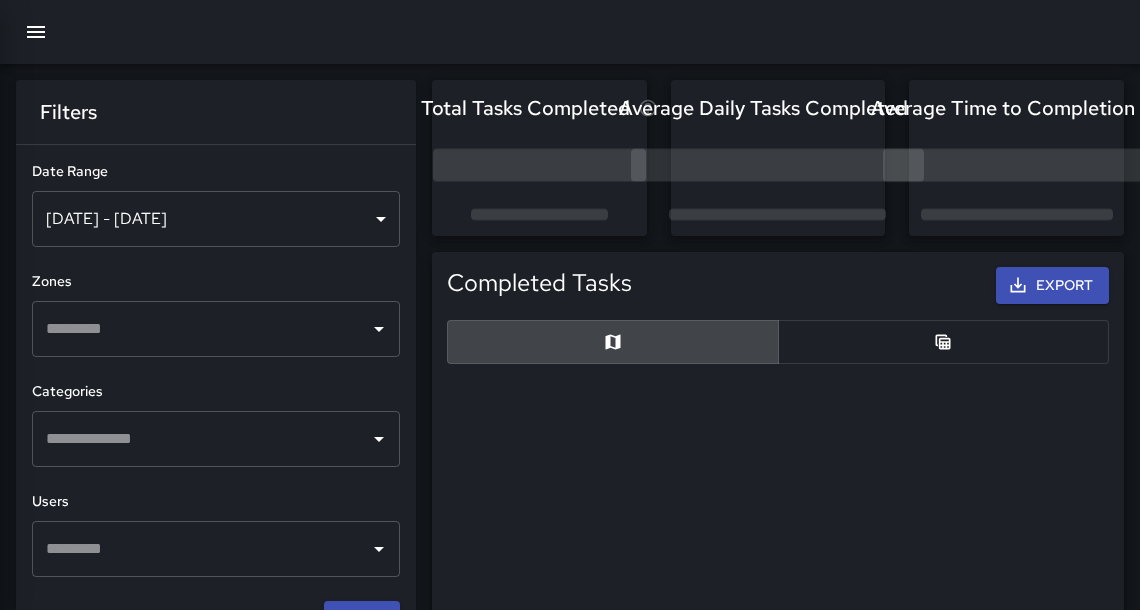 scroll, scrollTop: 12, scrollLeft: 12, axis: both 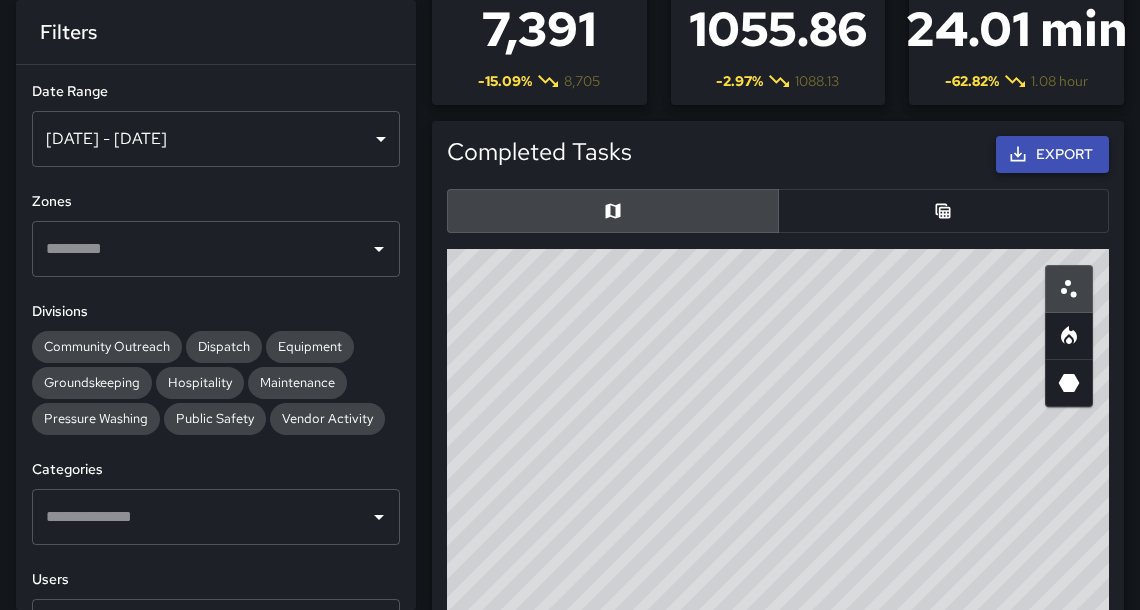 click on "Export" at bounding box center [1052, 154] 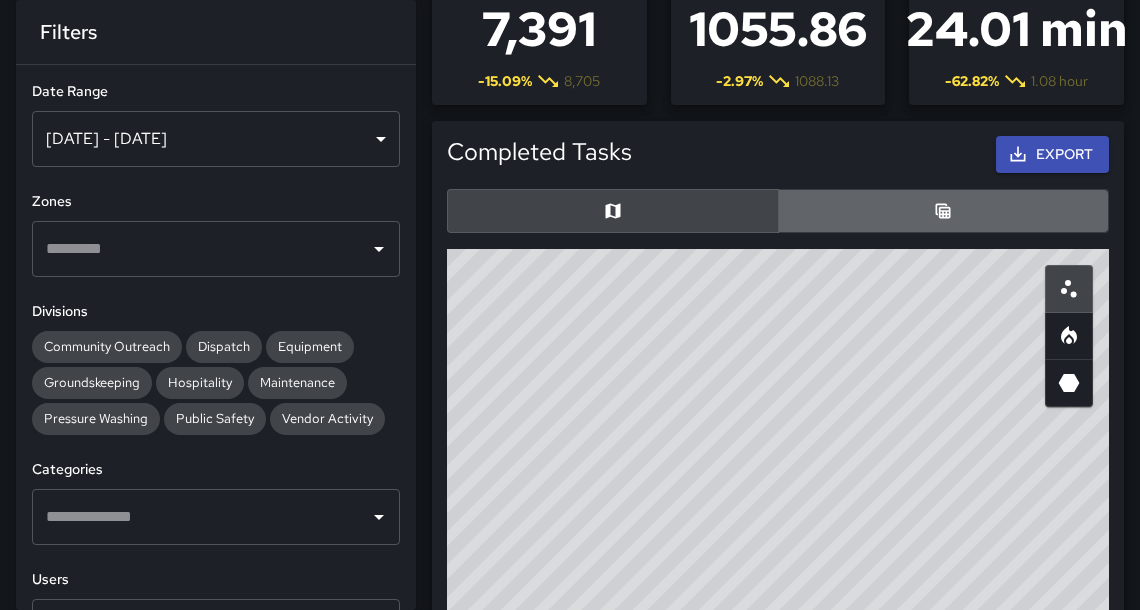 drag, startPoint x: 1048, startPoint y: 154, endPoint x: 900, endPoint y: 210, distance: 158.24033 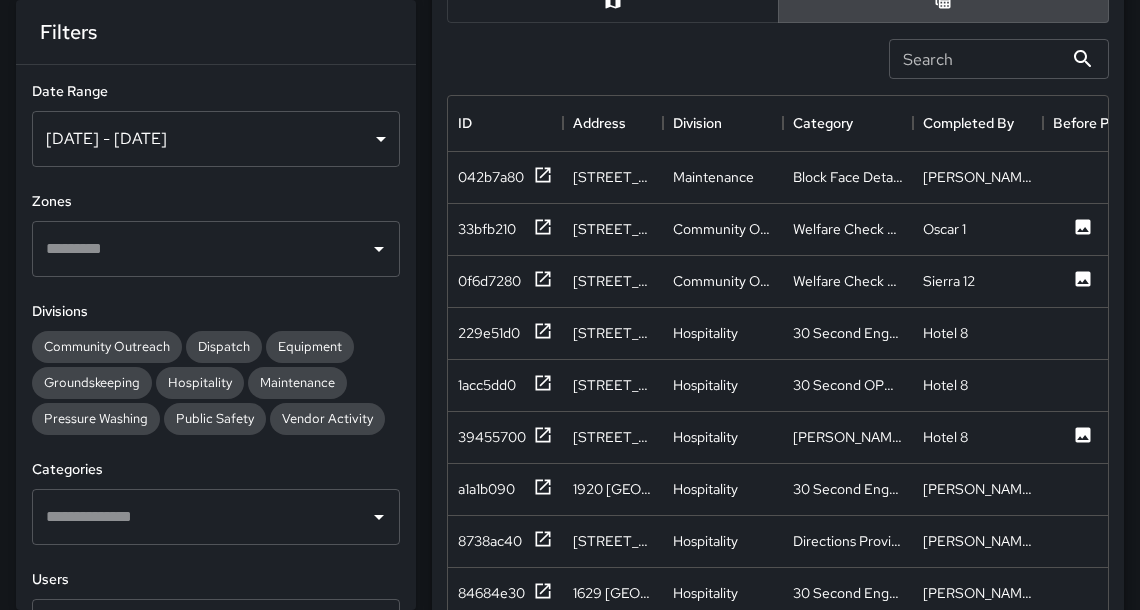 scroll, scrollTop: 348, scrollLeft: 0, axis: vertical 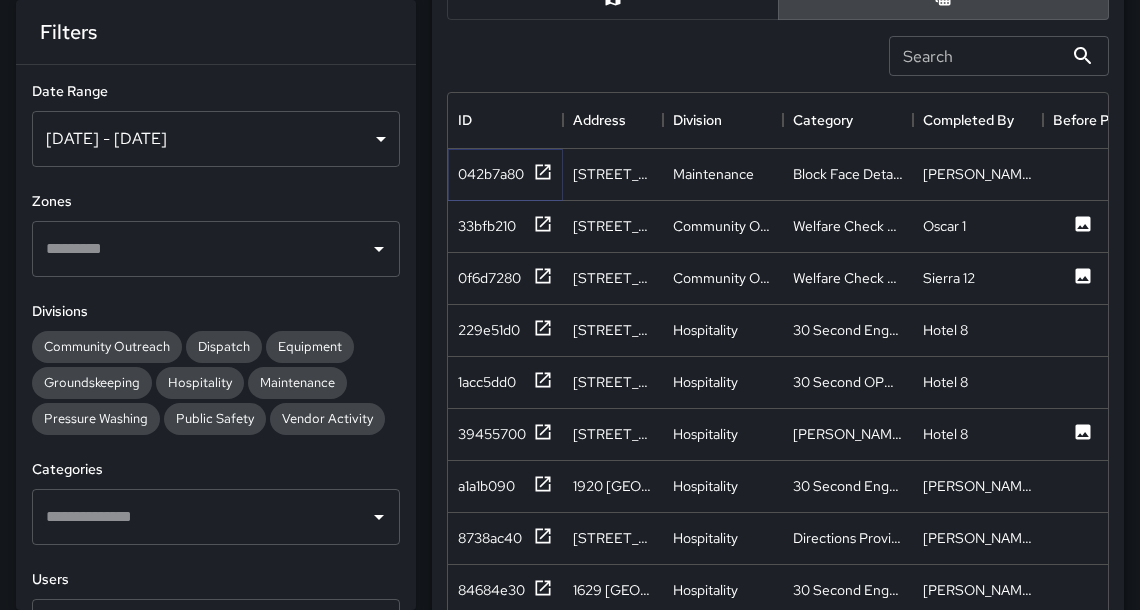 click 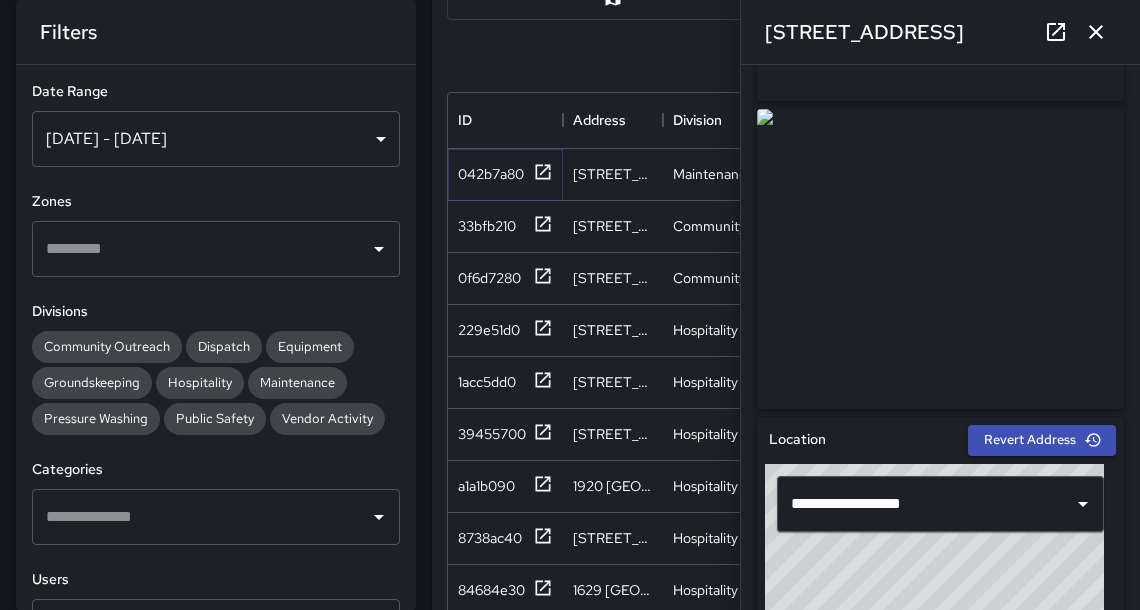 scroll, scrollTop: 0, scrollLeft: 0, axis: both 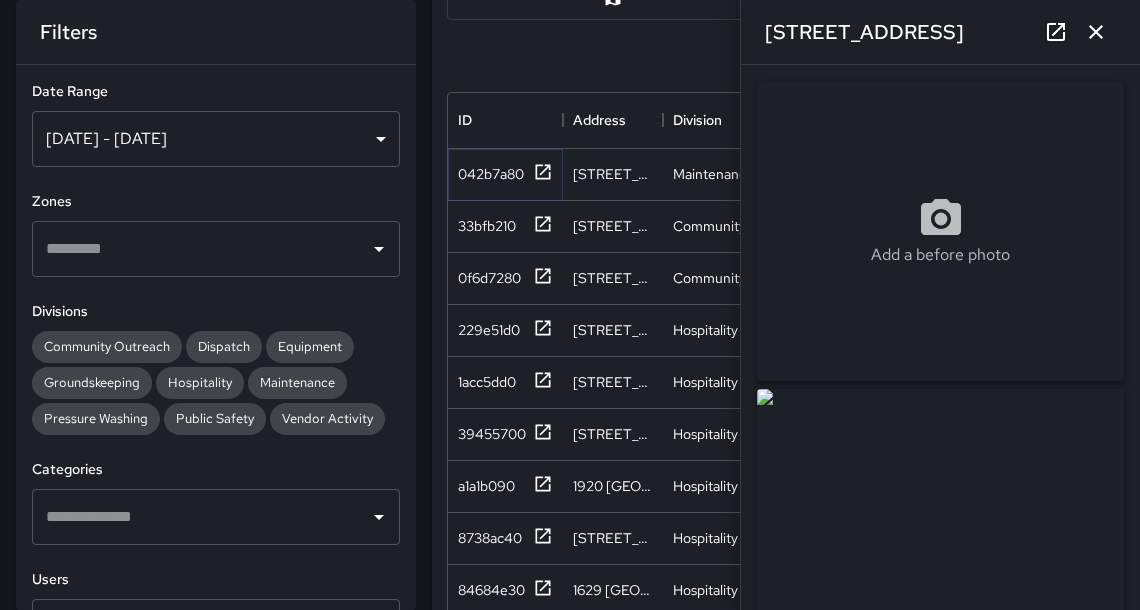 drag, startPoint x: 900, startPoint y: 210, endPoint x: 1138, endPoint y: 30, distance: 298.4024 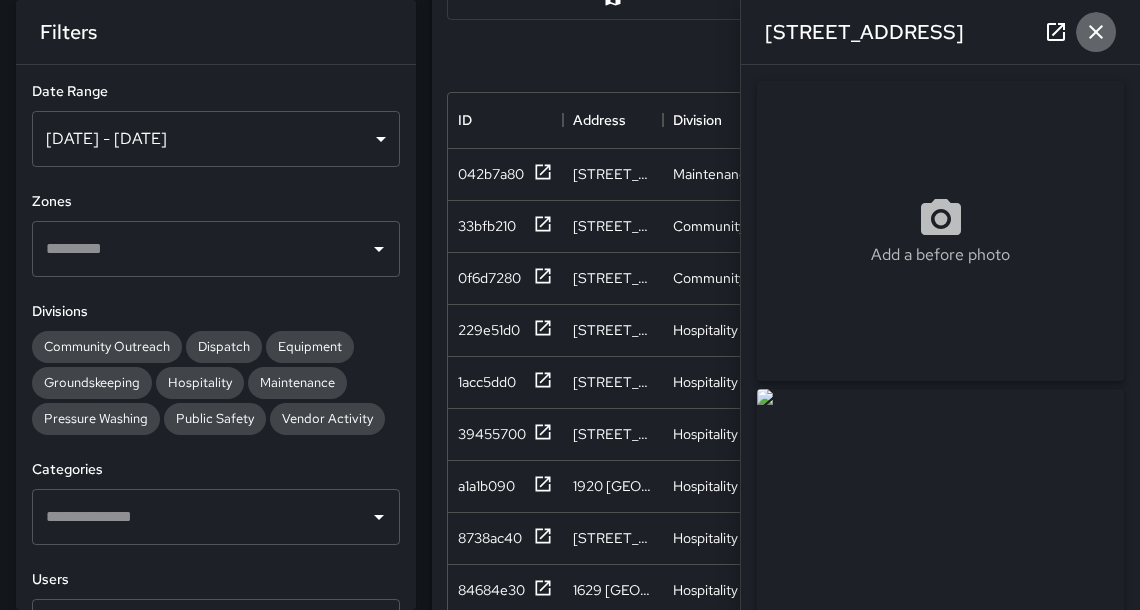 click 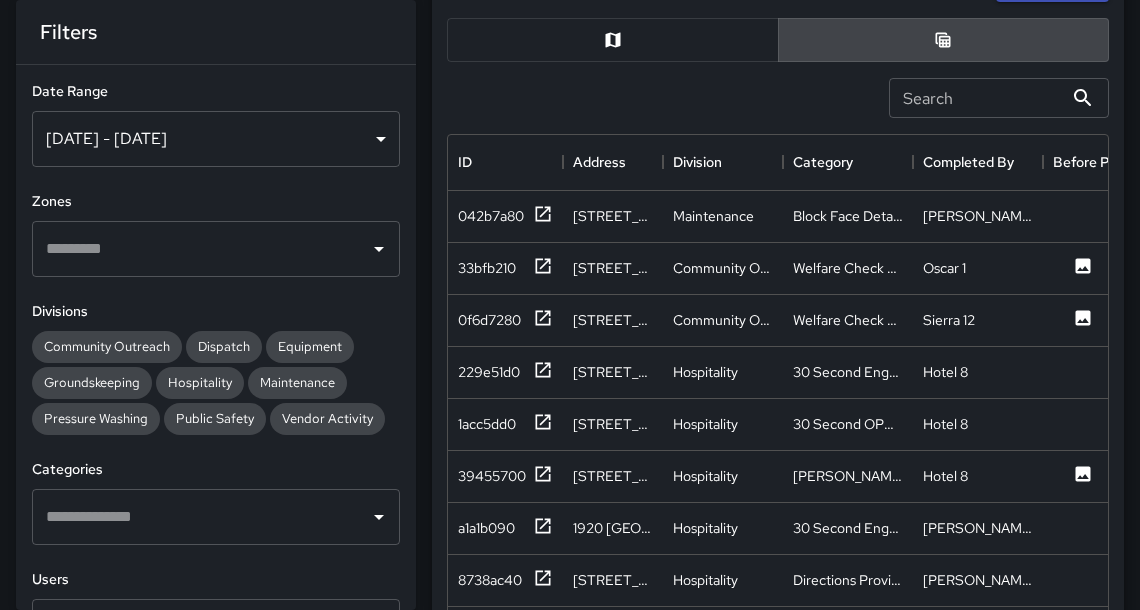scroll, scrollTop: 304, scrollLeft: 0, axis: vertical 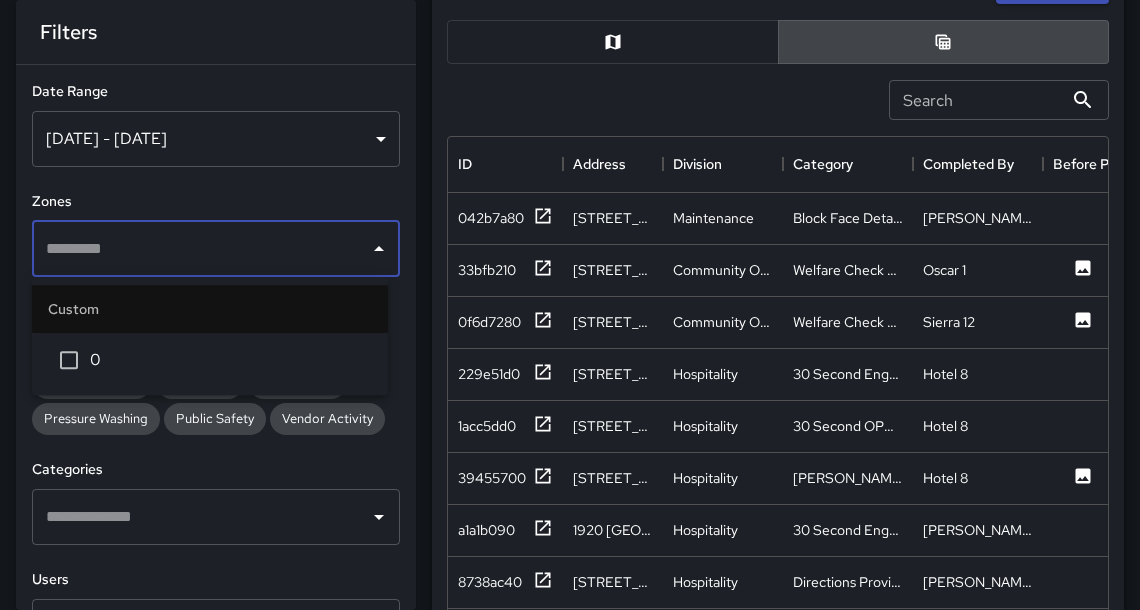 click at bounding box center [201, 249] 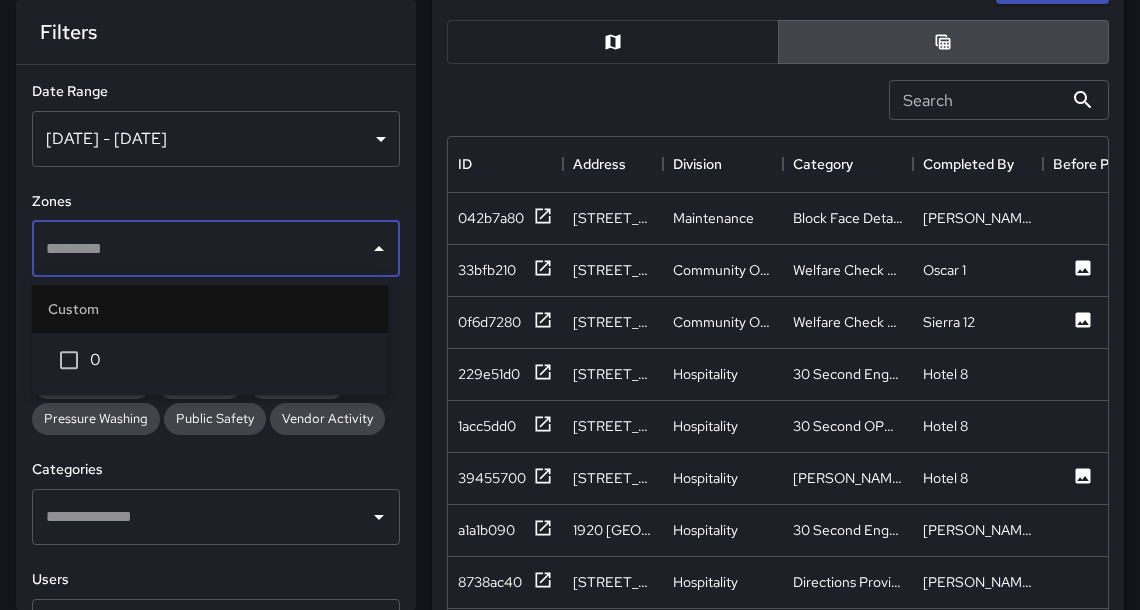 drag, startPoint x: 1093, startPoint y: 26, endPoint x: 292, endPoint y: 194, distance: 818.42834 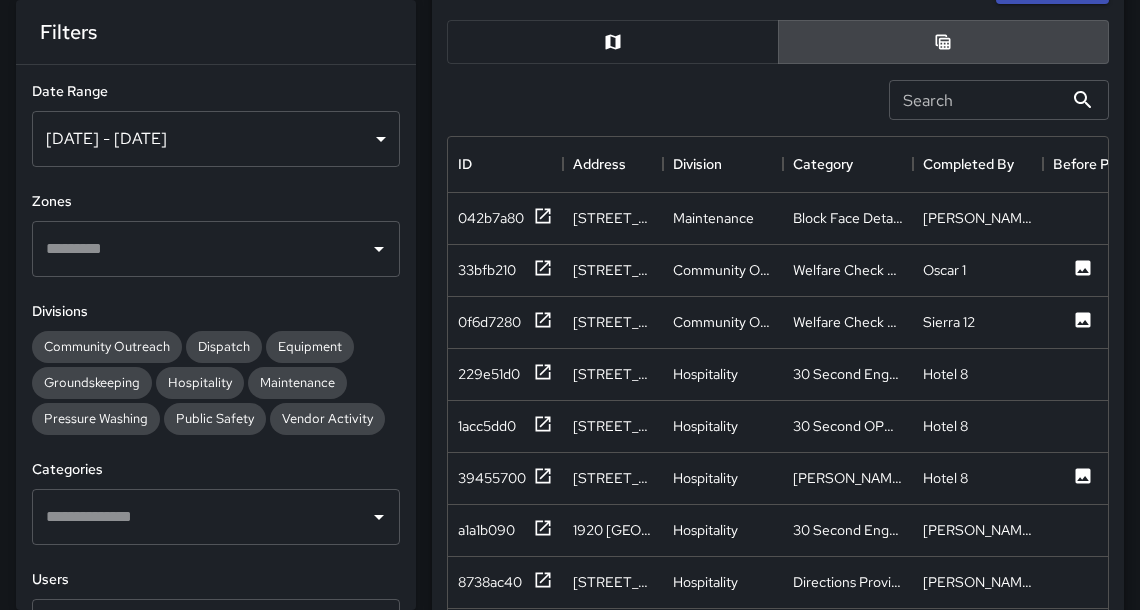 drag, startPoint x: 292, startPoint y: 194, endPoint x: 375, endPoint y: 516, distance: 332.52518 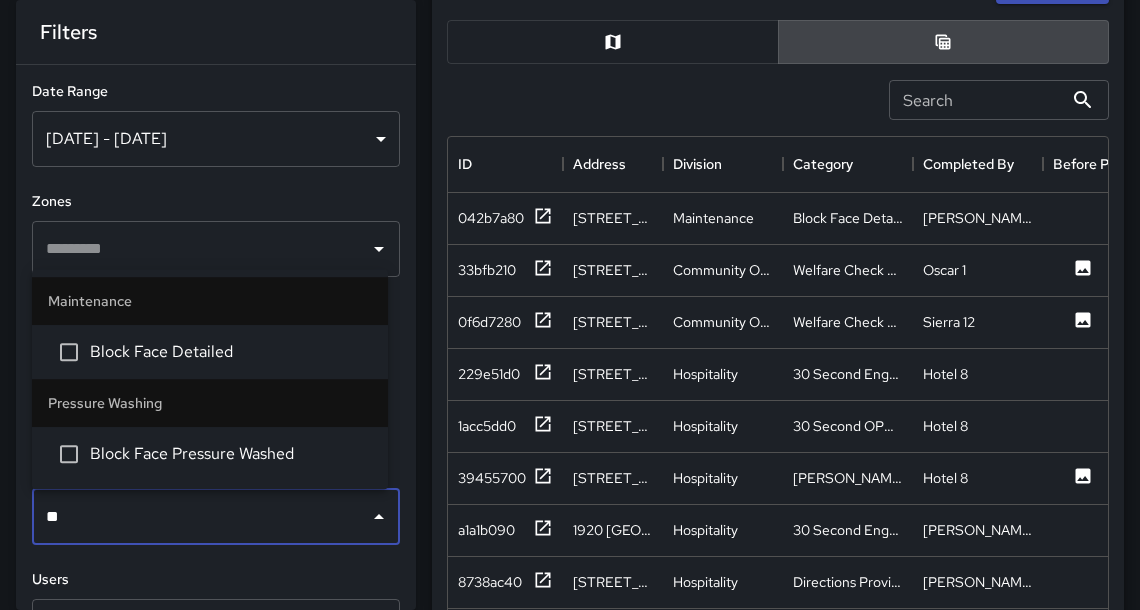 type on "***" 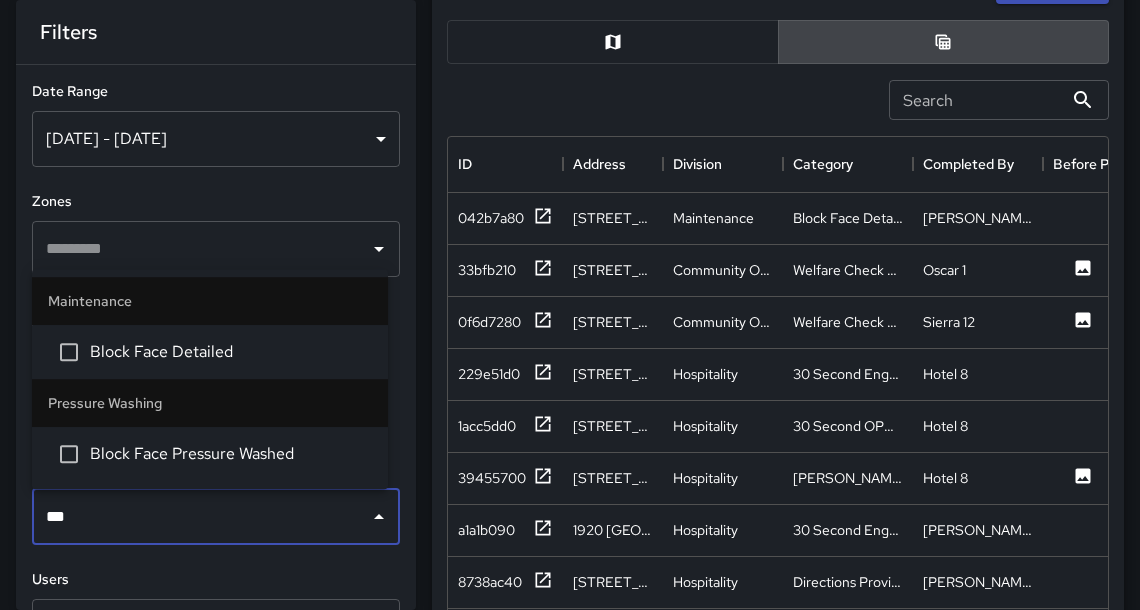 type 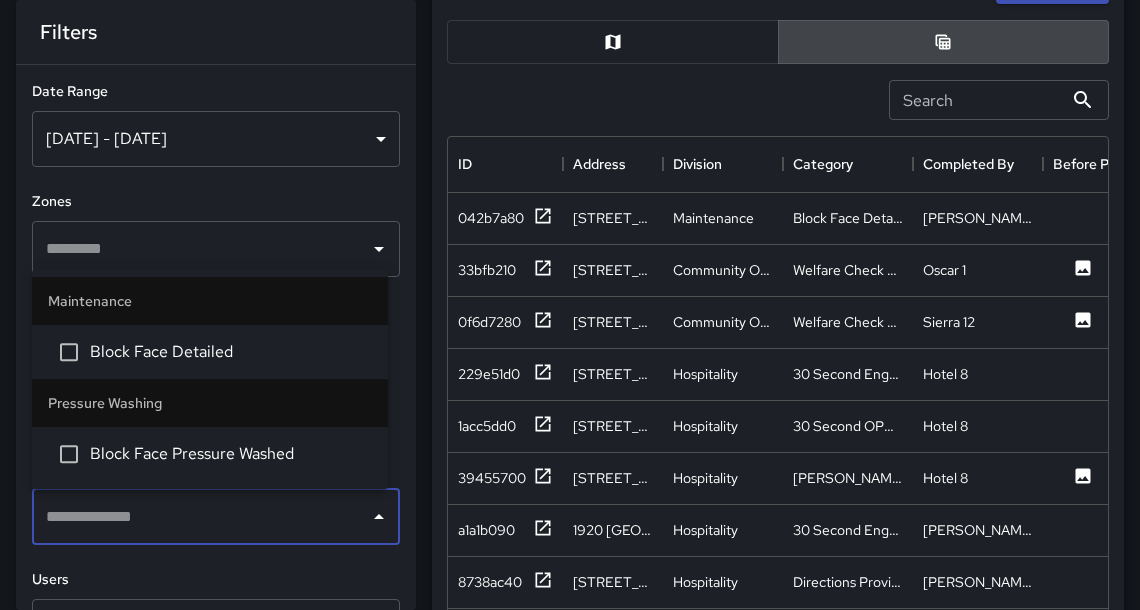 scroll, scrollTop: 2029, scrollLeft: 0, axis: vertical 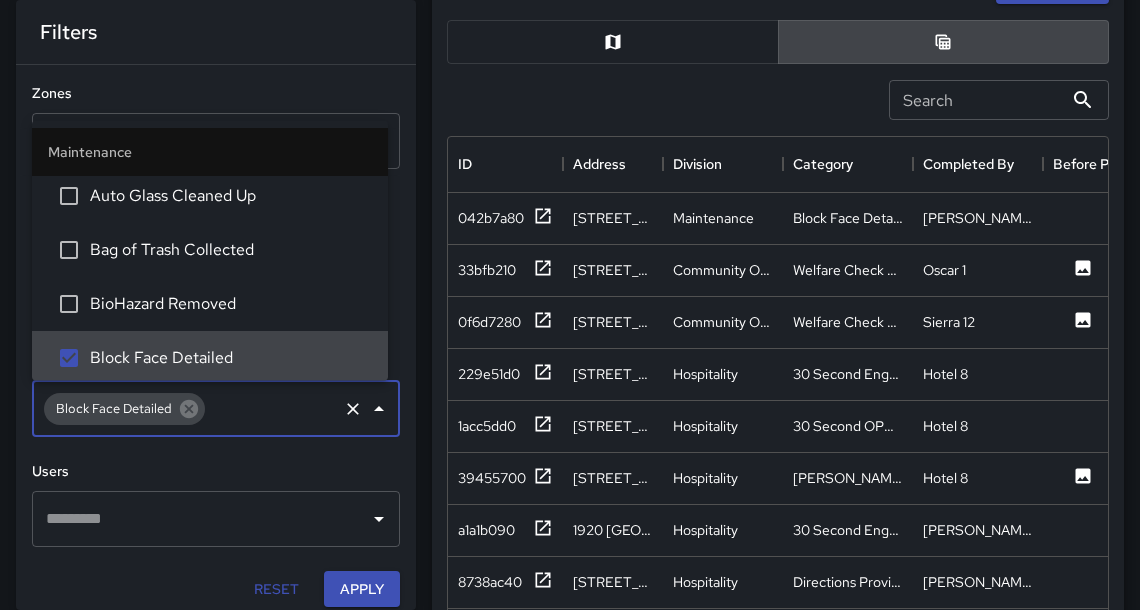 click on "Apply" at bounding box center [362, 589] 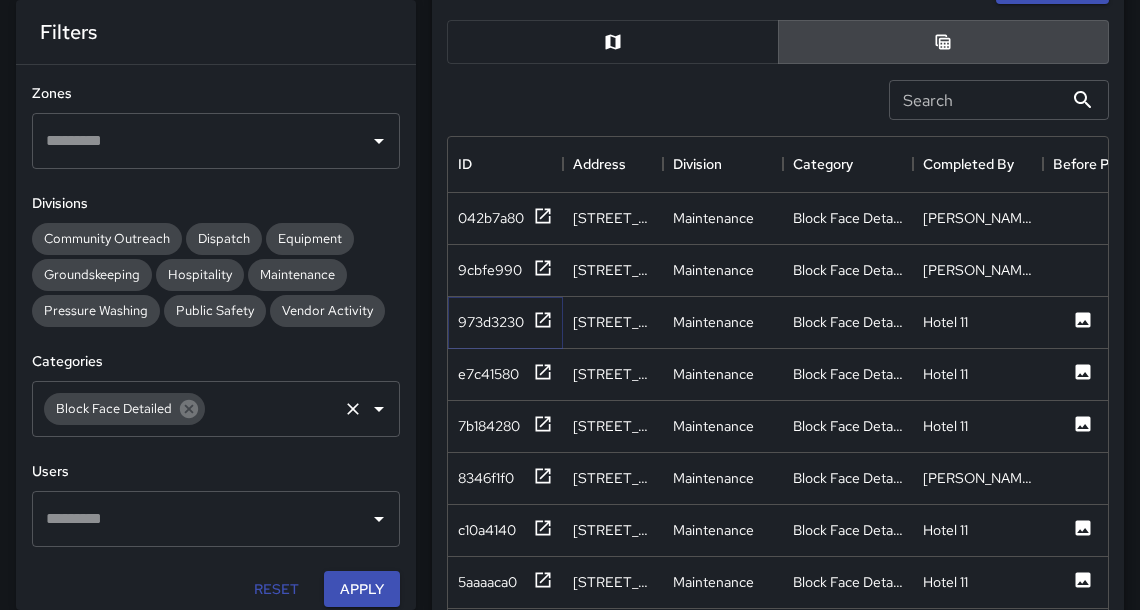 click 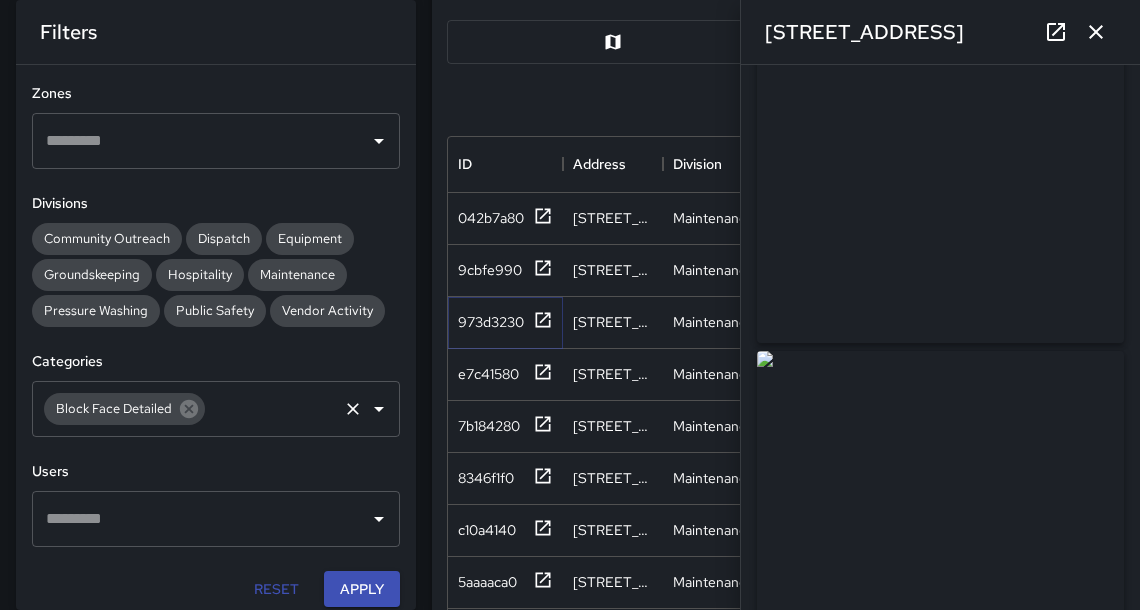 scroll, scrollTop: 0, scrollLeft: 0, axis: both 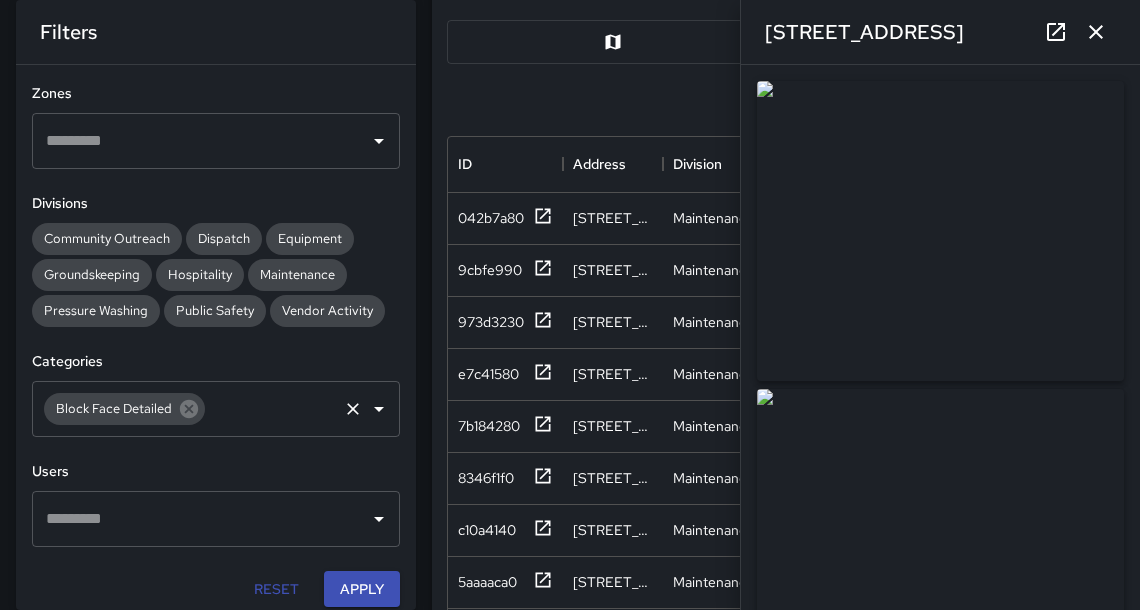 click 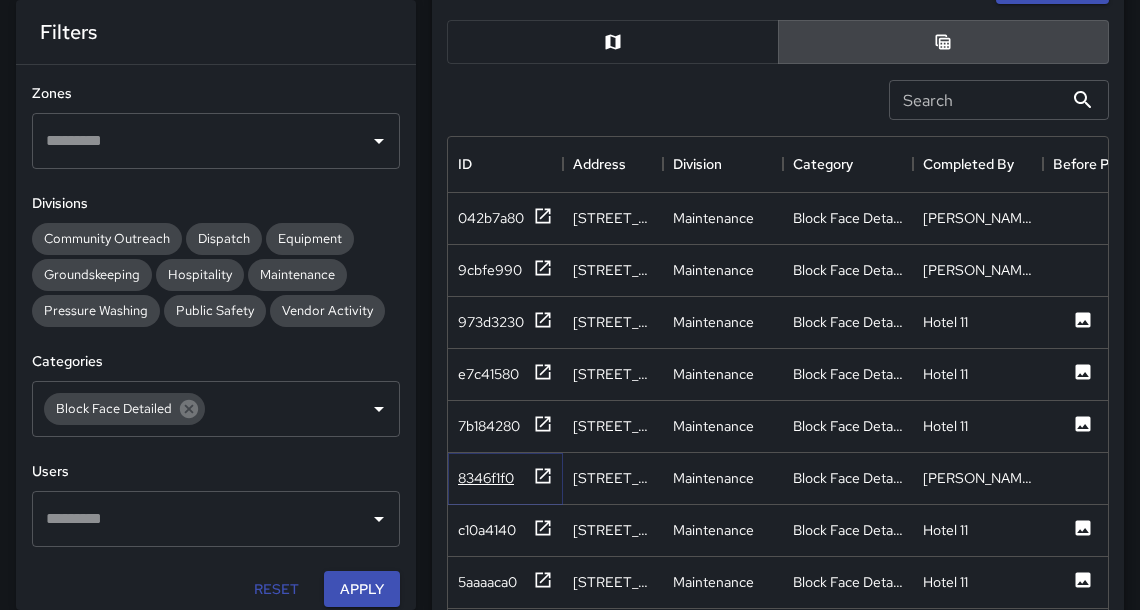 drag, startPoint x: 375, startPoint y: 516, endPoint x: 544, endPoint y: 478, distance: 173.21951 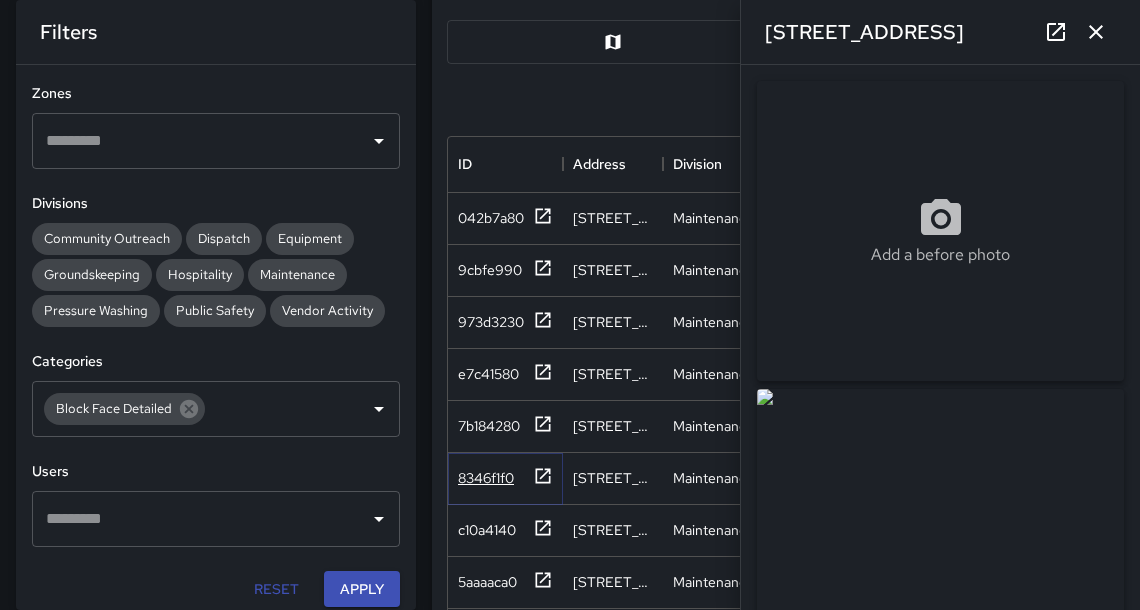 scroll, scrollTop: 47, scrollLeft: 0, axis: vertical 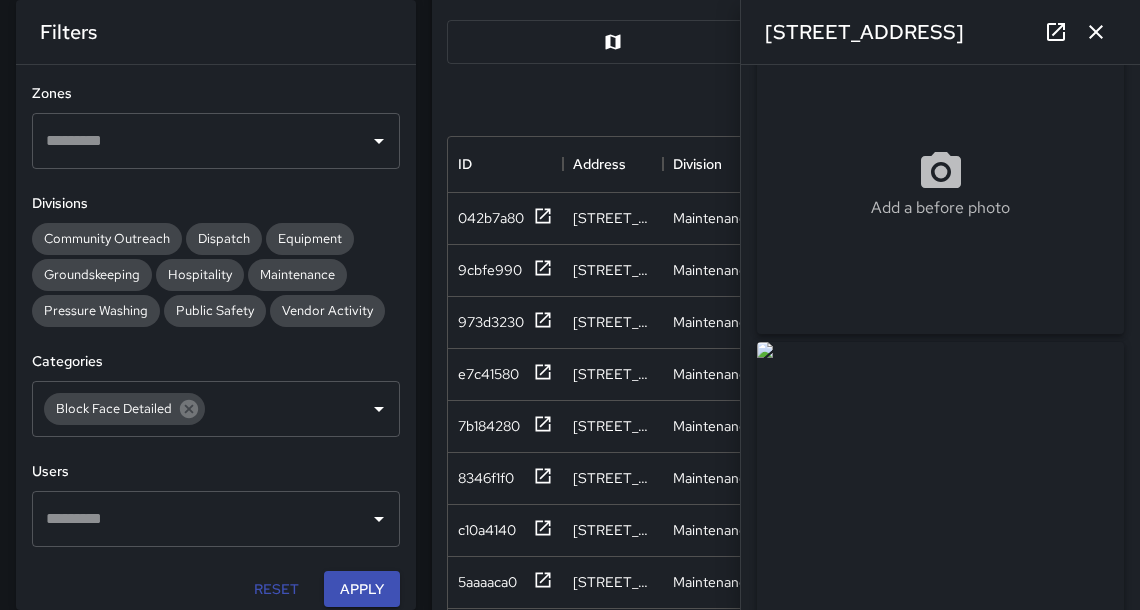 click 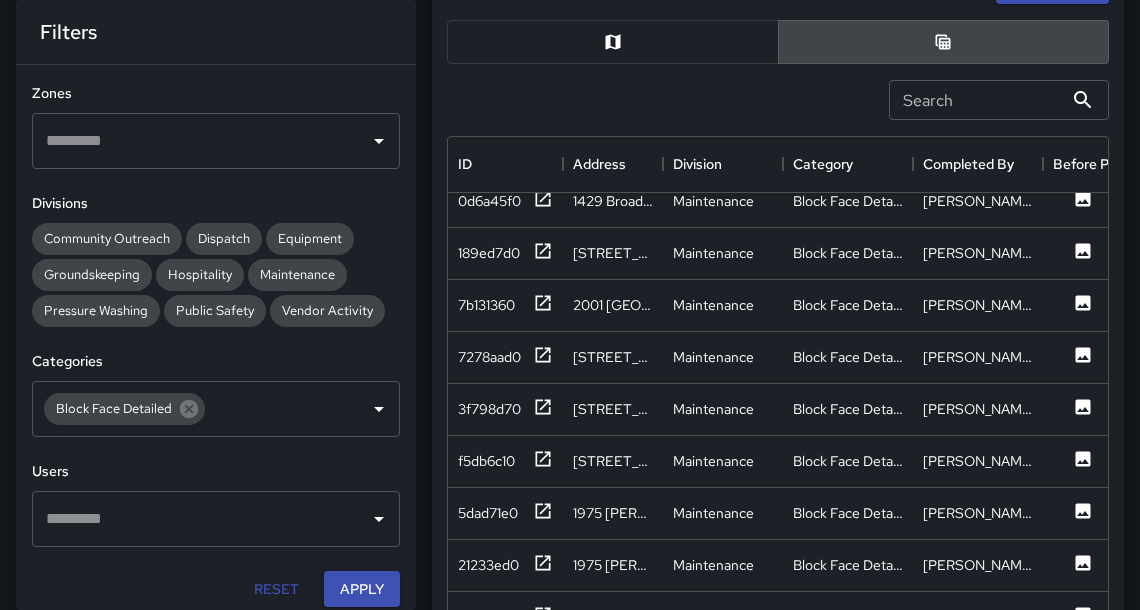 scroll, scrollTop: 696, scrollLeft: 0, axis: vertical 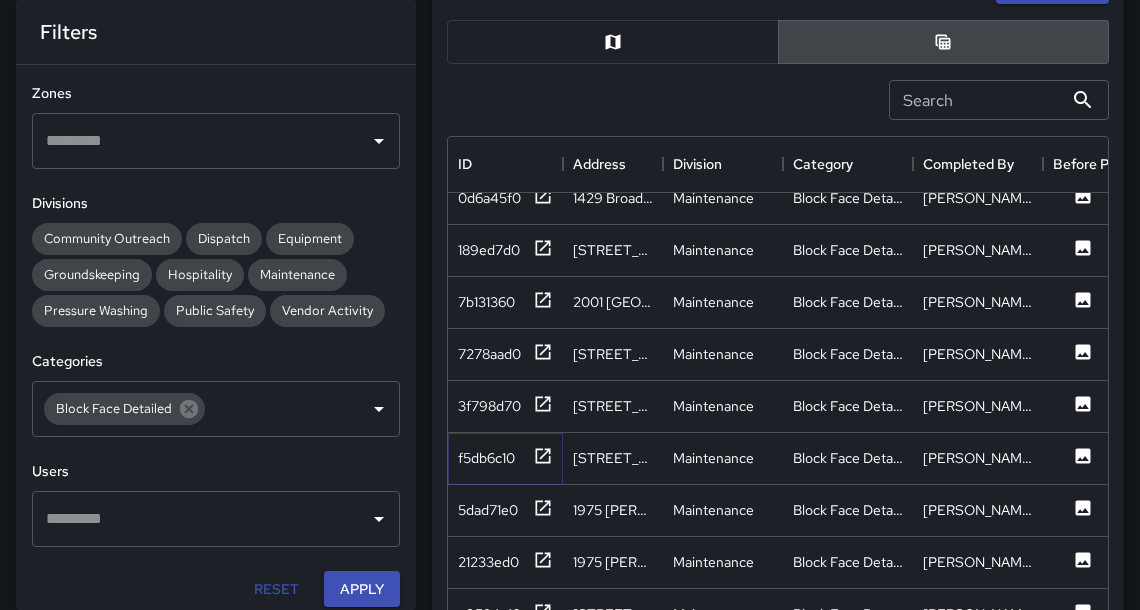 click 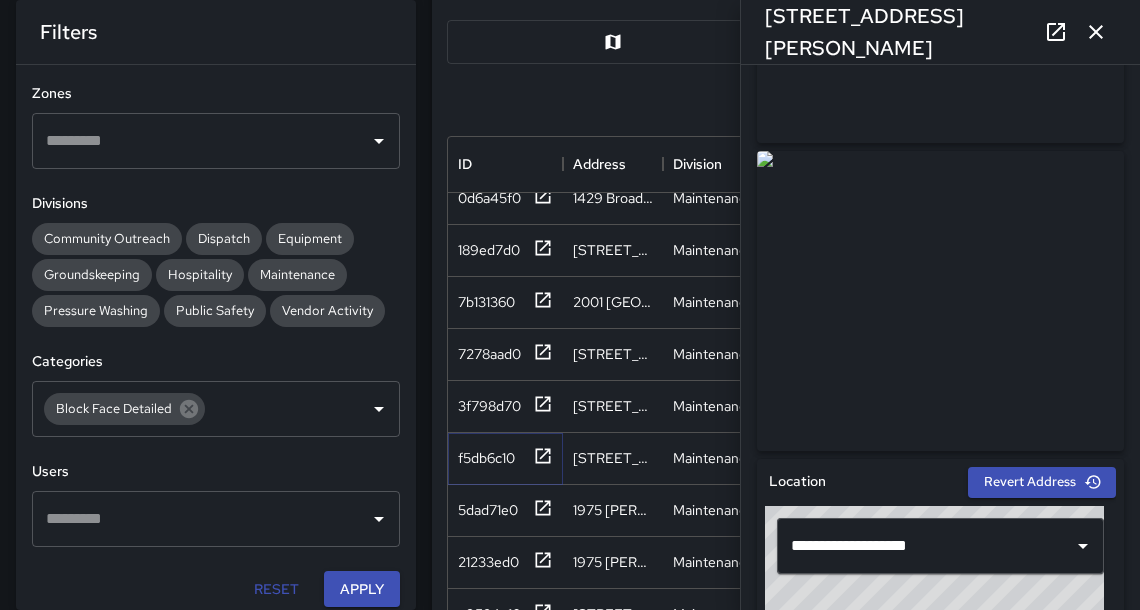 scroll, scrollTop: 266, scrollLeft: 0, axis: vertical 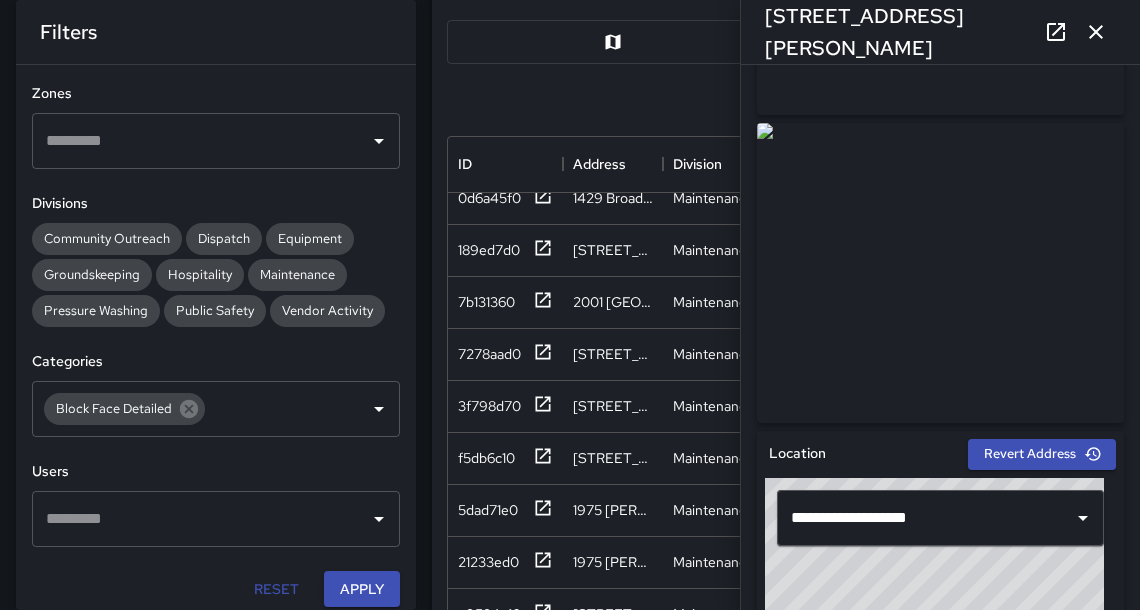 click 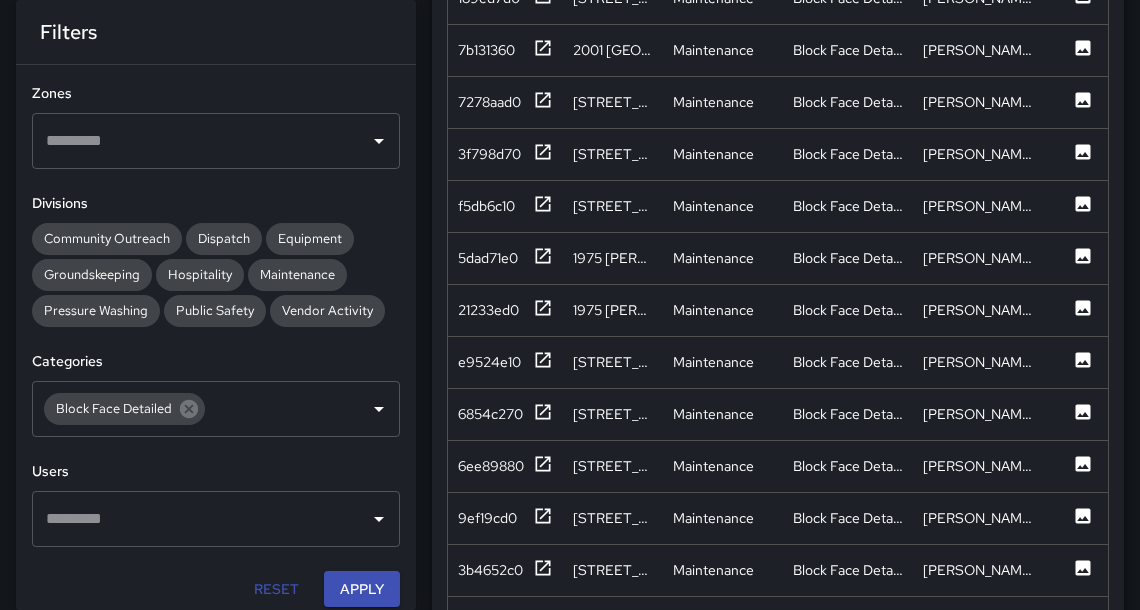 scroll, scrollTop: 554, scrollLeft: 0, axis: vertical 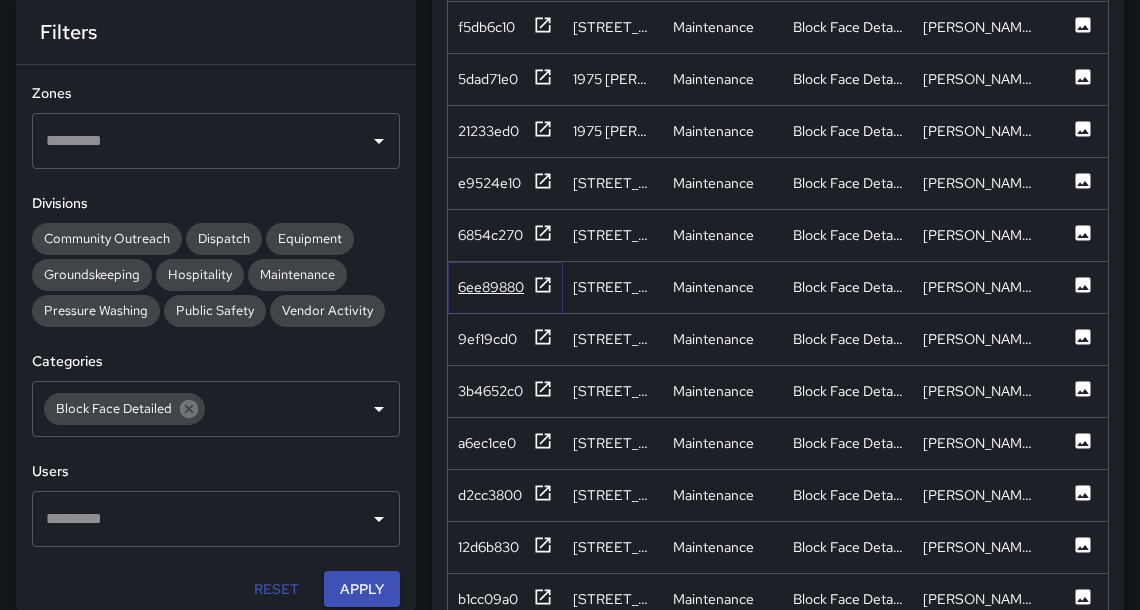 drag, startPoint x: 1097, startPoint y: 33, endPoint x: 546, endPoint y: 281, distance: 604.2392 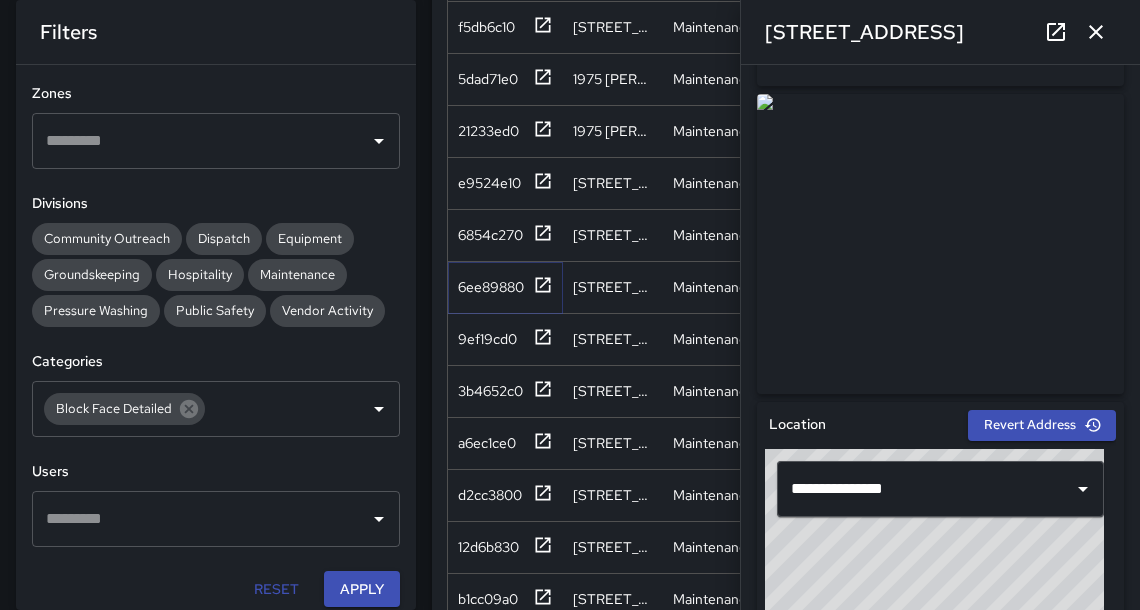scroll, scrollTop: 302, scrollLeft: 0, axis: vertical 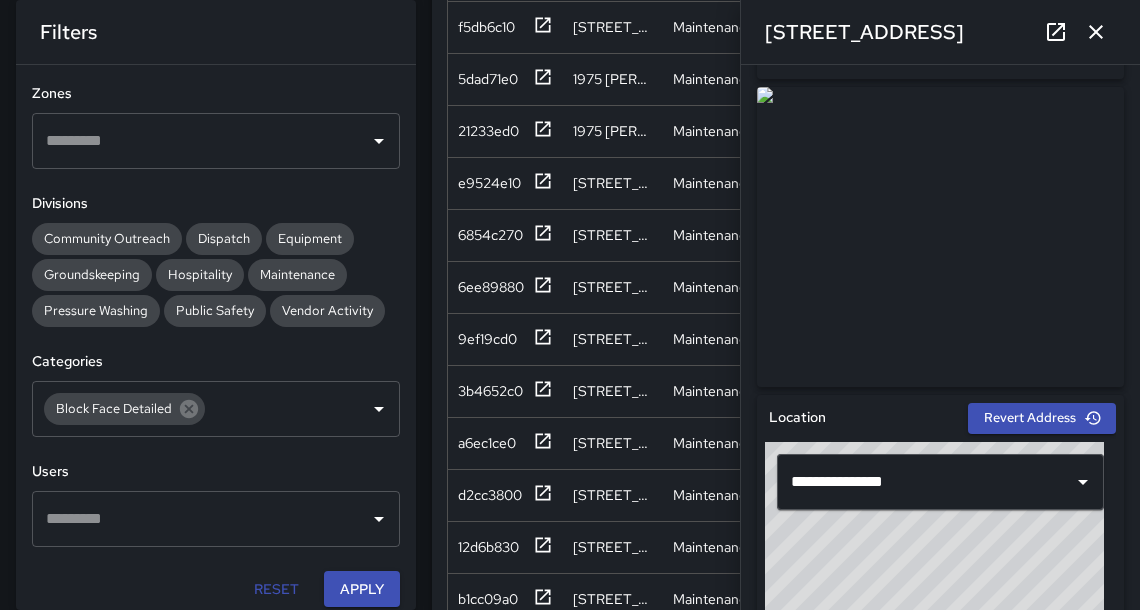 drag, startPoint x: 1134, startPoint y: 191, endPoint x: 1097, endPoint y: 44, distance: 151.58496 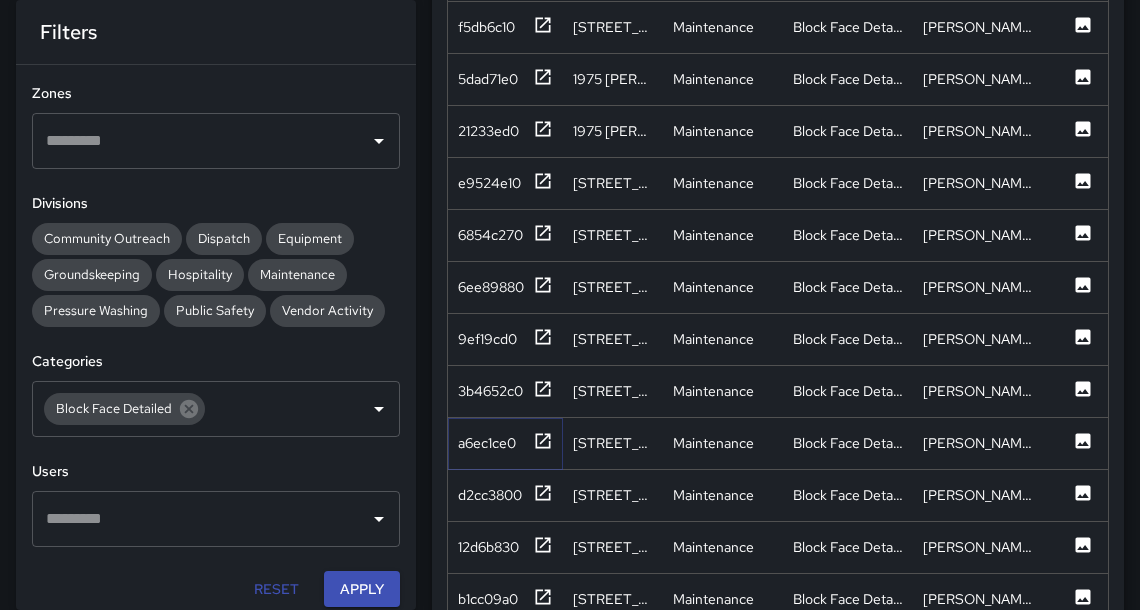 click 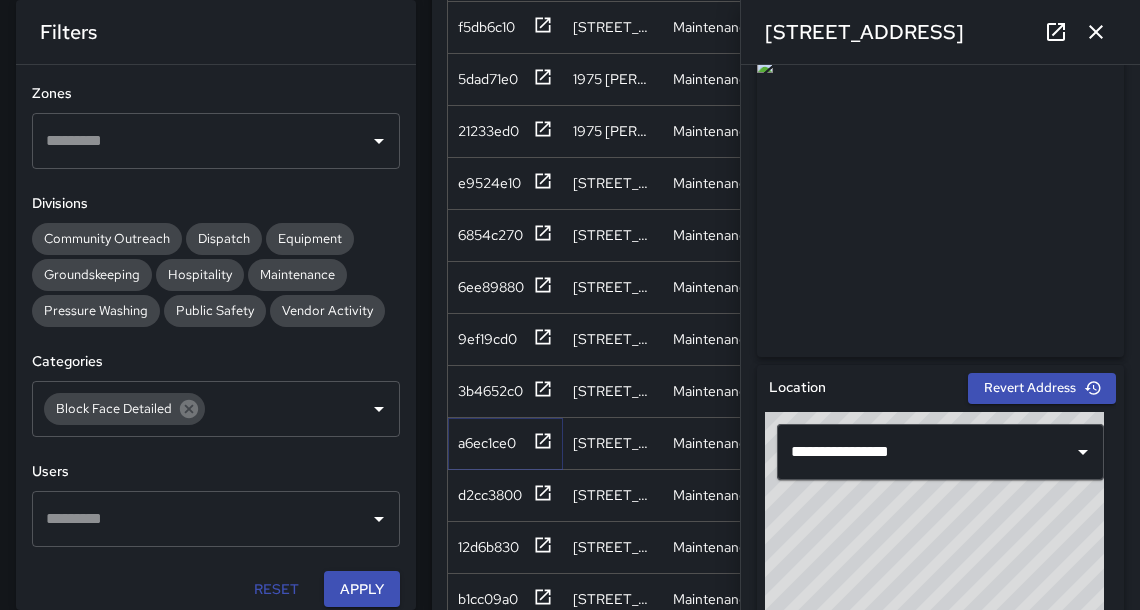 scroll, scrollTop: 307, scrollLeft: 0, axis: vertical 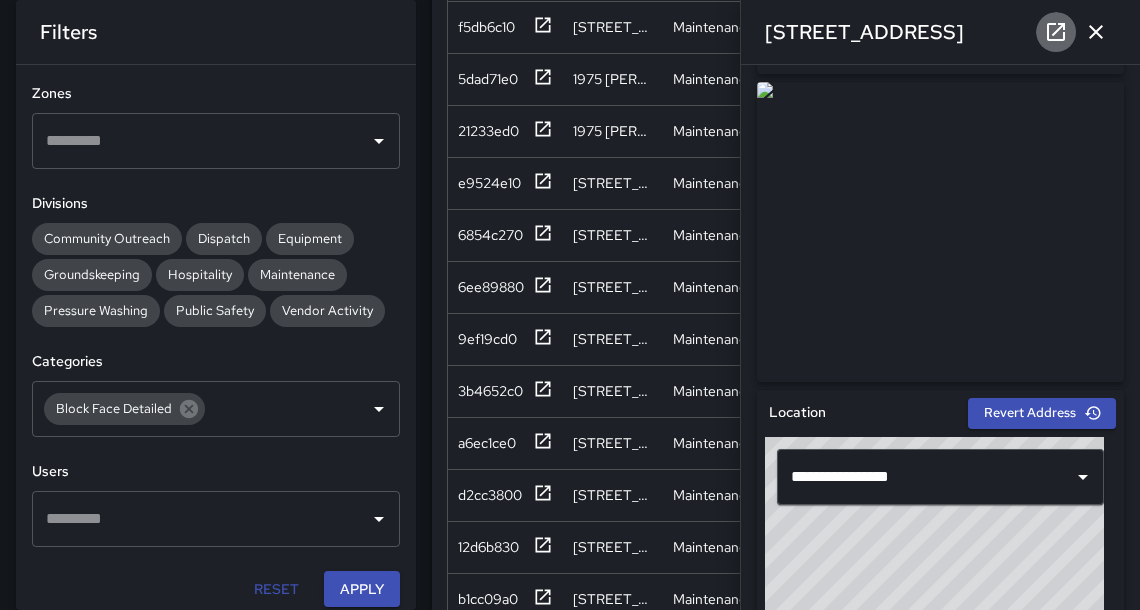 drag, startPoint x: 1097, startPoint y: 44, endPoint x: 1054, endPoint y: 37, distance: 43.56604 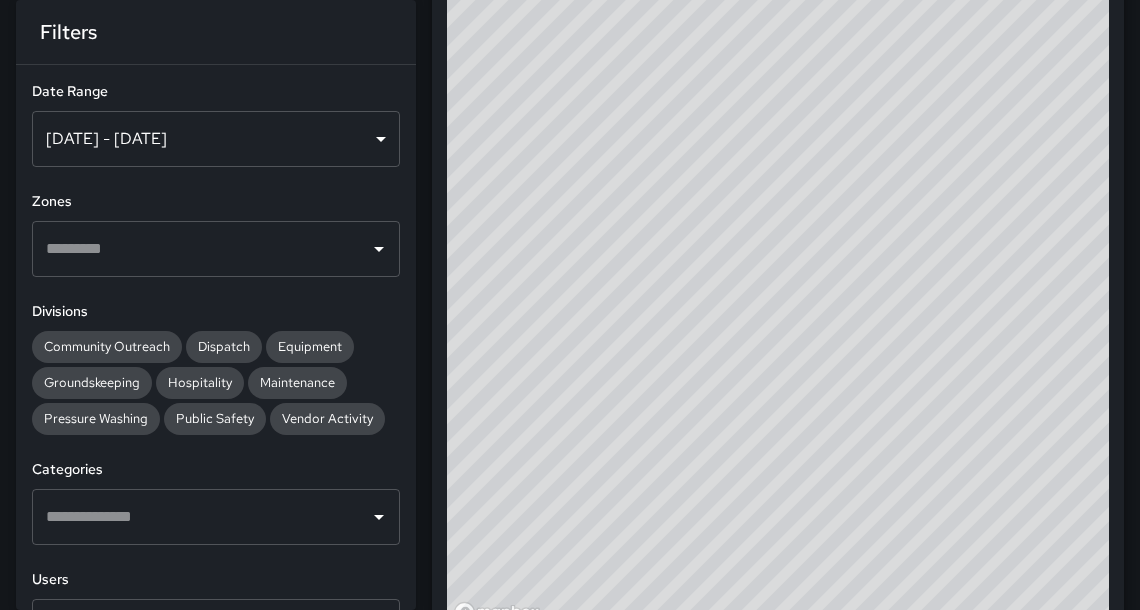scroll, scrollTop: 586, scrollLeft: 648, axis: both 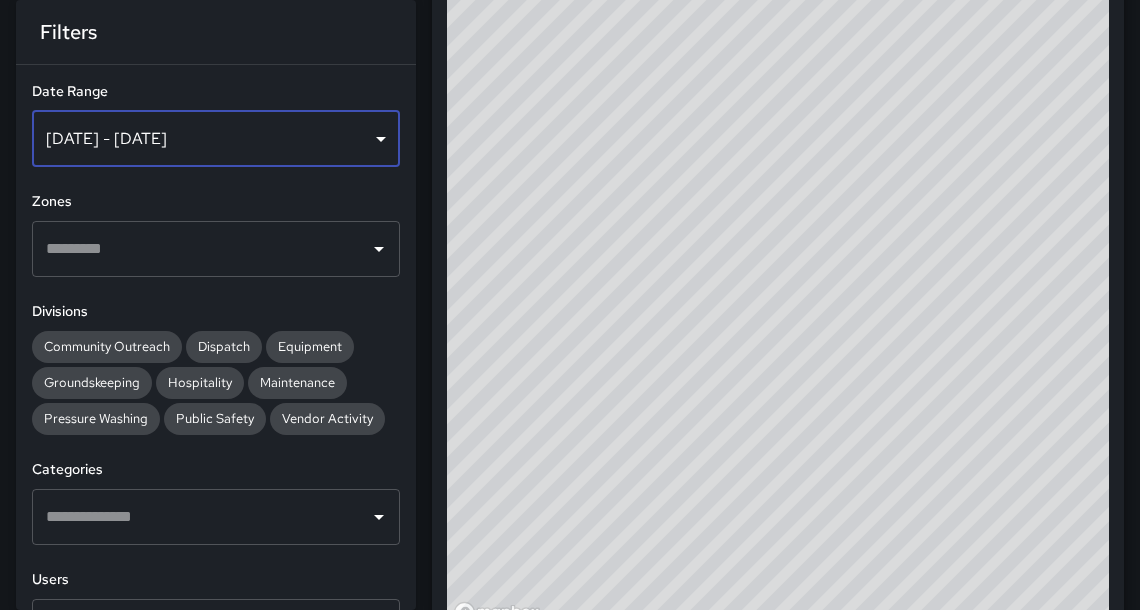 click on "[DATE] - [DATE]" at bounding box center [216, 139] 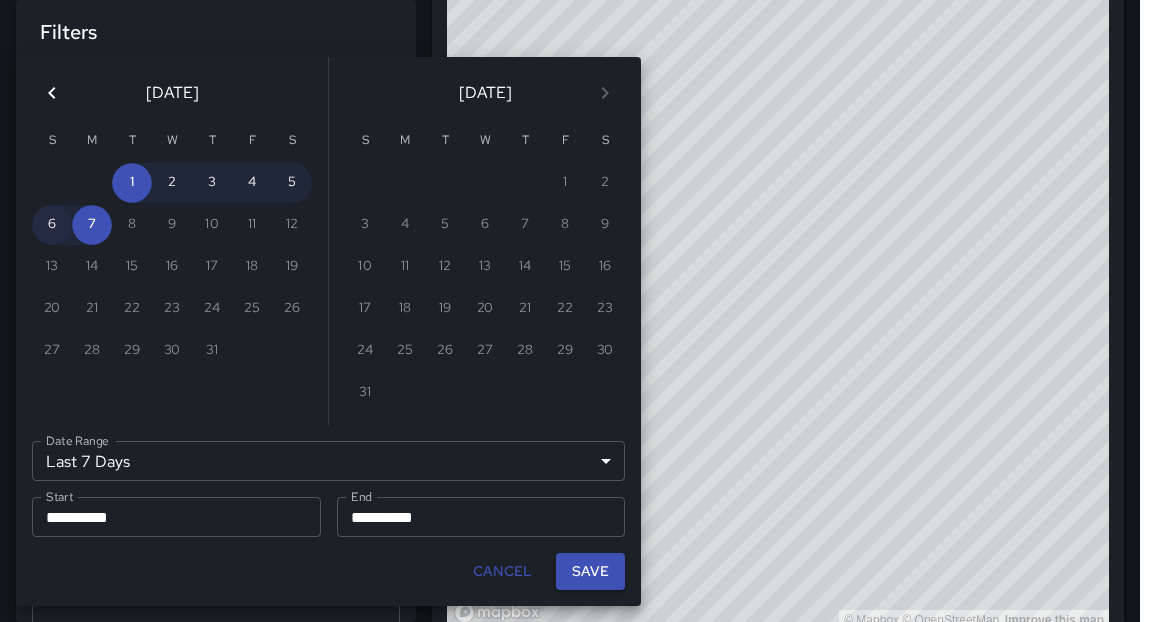 drag, startPoint x: 423, startPoint y: 152, endPoint x: 48, endPoint y: 224, distance: 381.84946 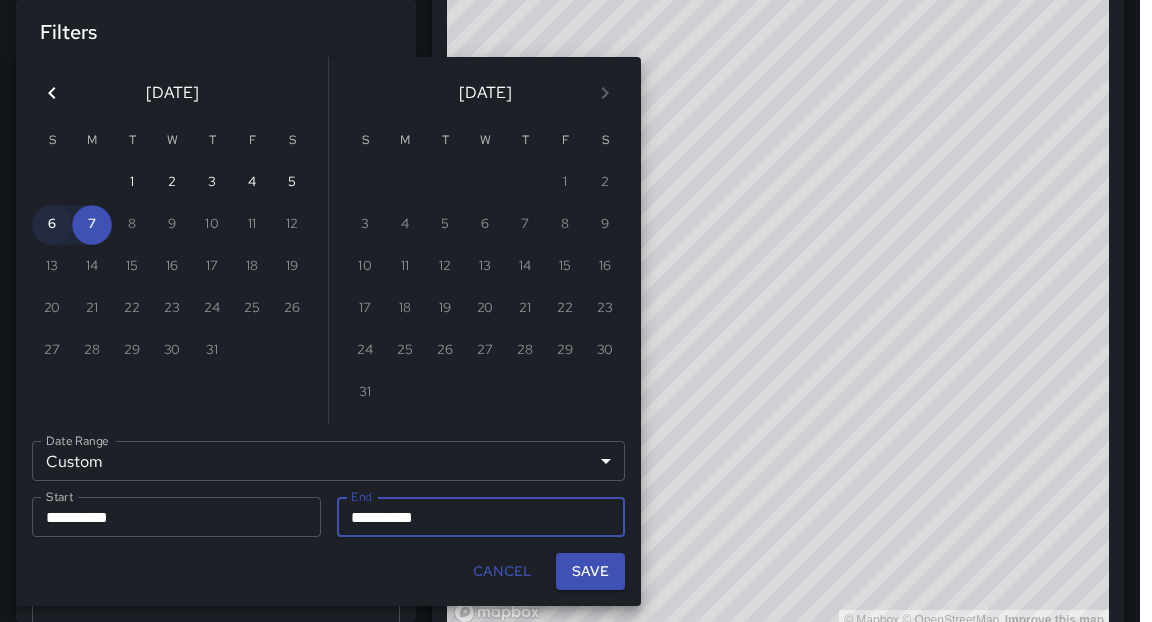click on "6" at bounding box center (52, 225) 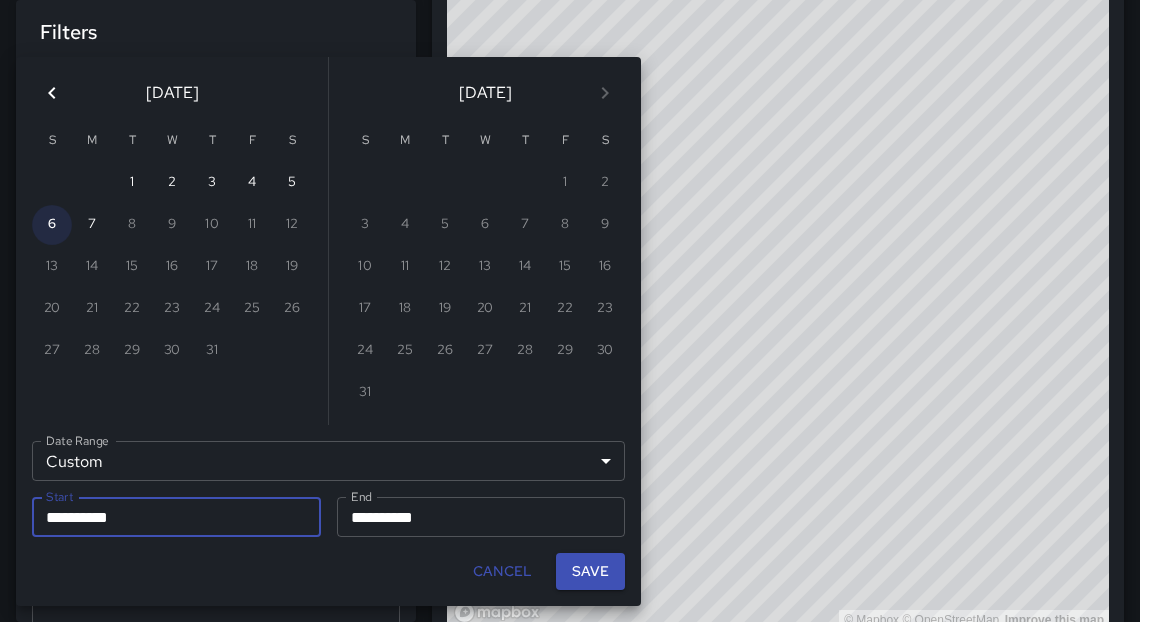 click on "Save" at bounding box center [590, 571] 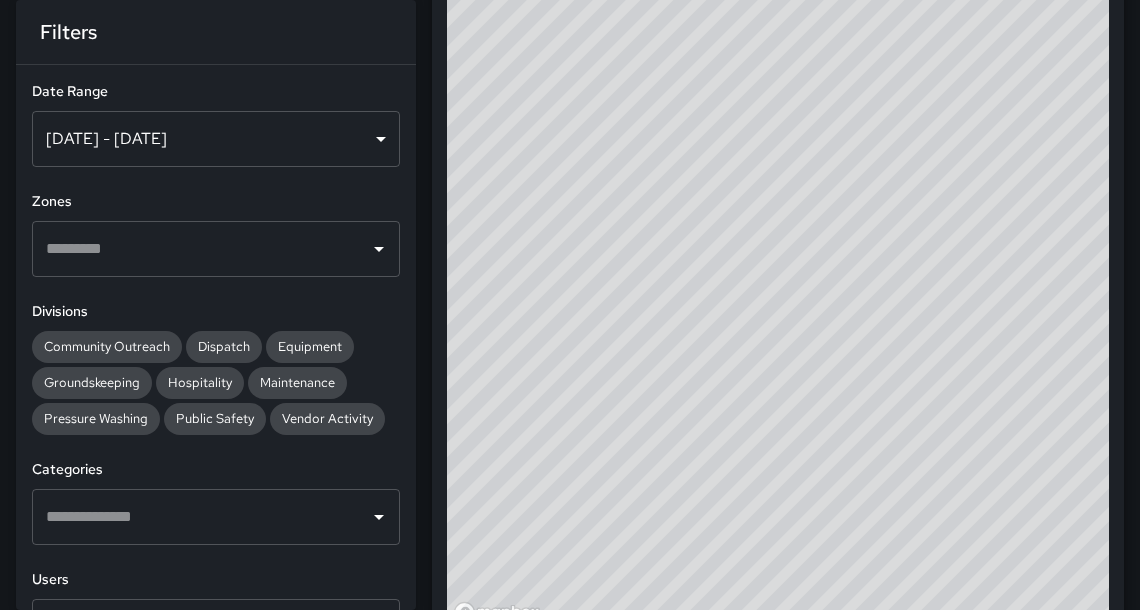 scroll, scrollTop: 12, scrollLeft: 12, axis: both 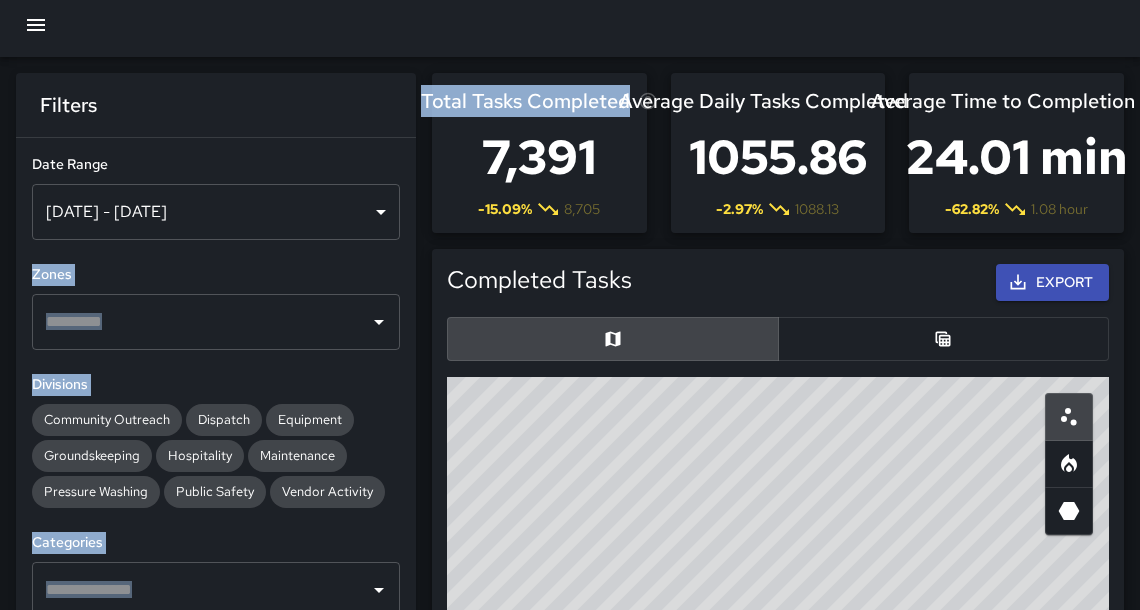 drag, startPoint x: 48, startPoint y: 224, endPoint x: 415, endPoint y: 176, distance: 370.12564 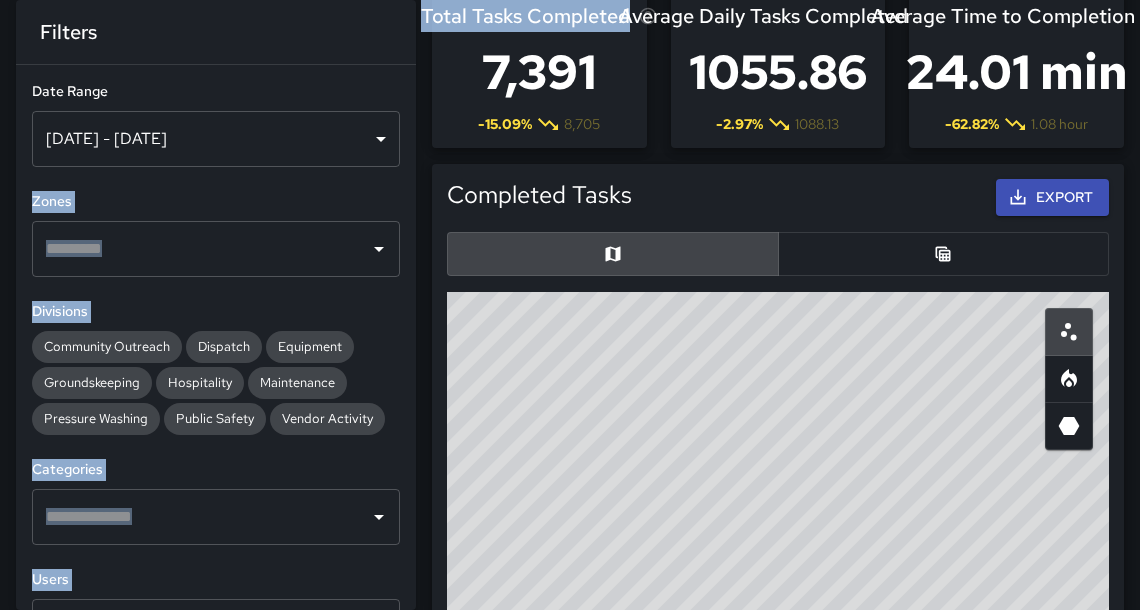 scroll, scrollTop: 150, scrollLeft: 0, axis: vertical 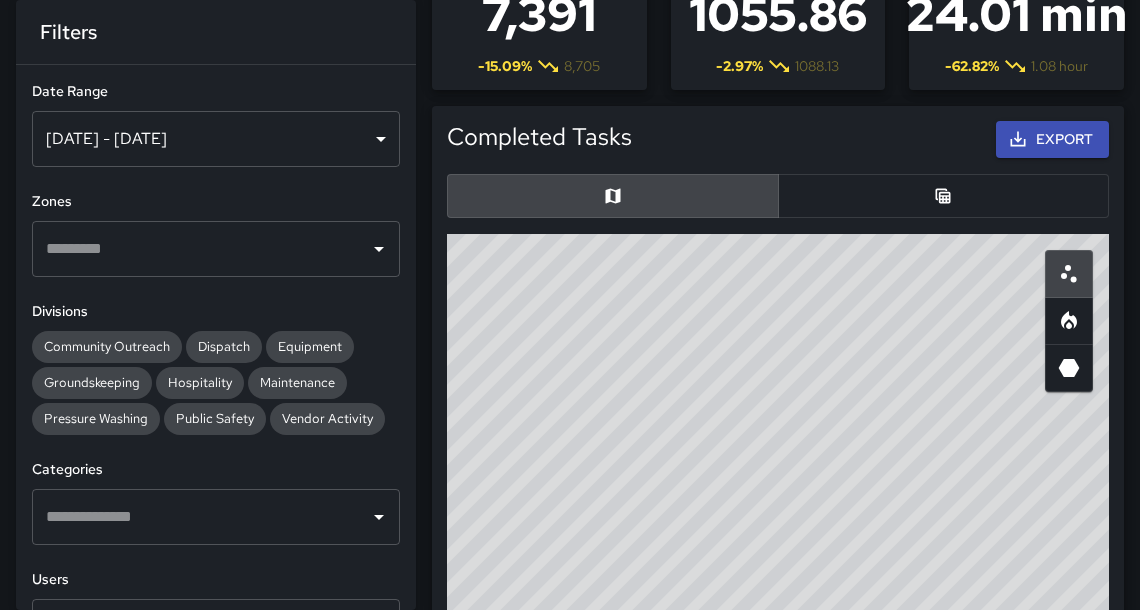 drag, startPoint x: 415, startPoint y: 176, endPoint x: 218, endPoint y: 528, distance: 403.37698 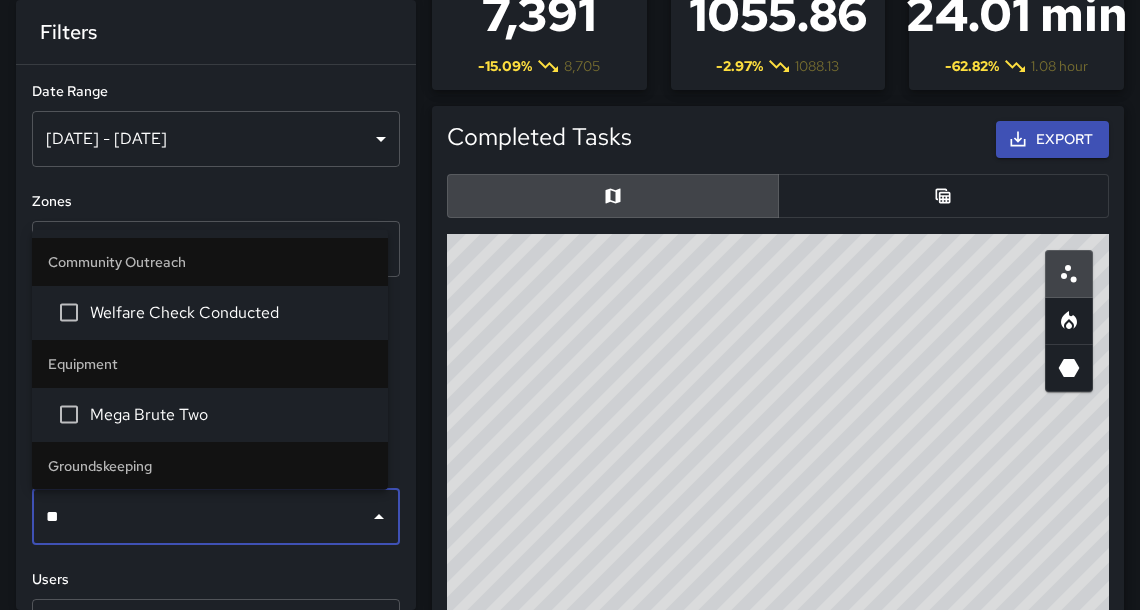 type on "***" 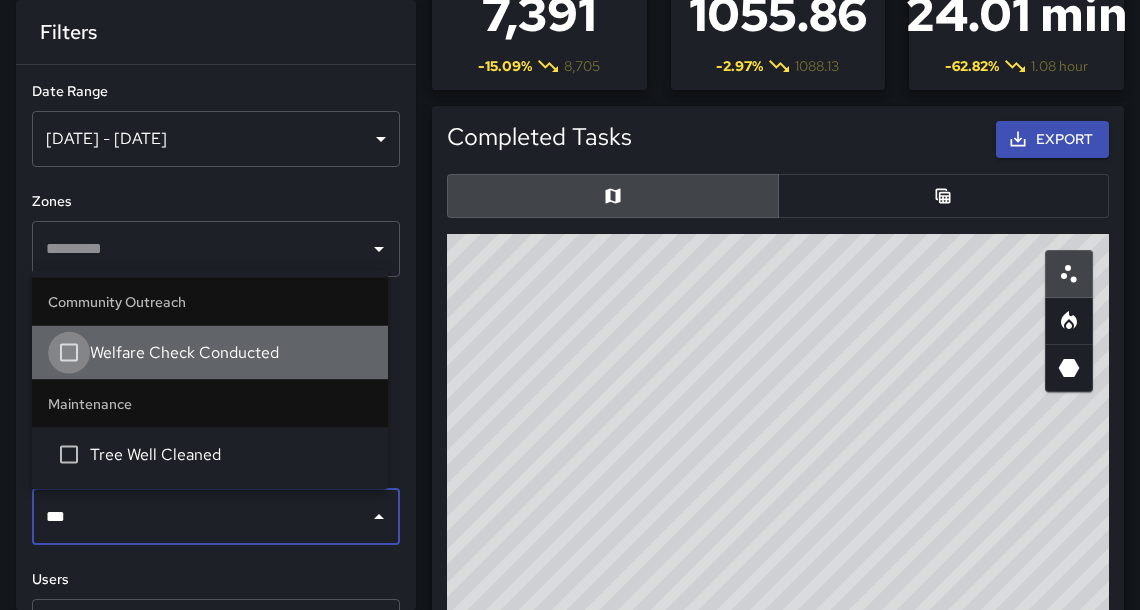 type 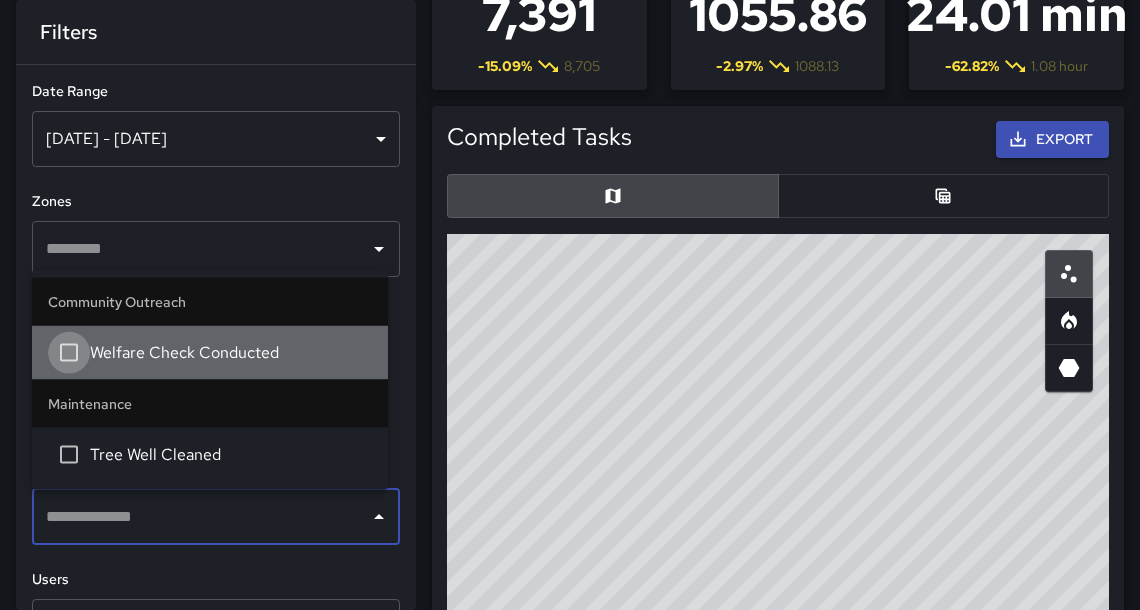 scroll, scrollTop: 115, scrollLeft: 0, axis: vertical 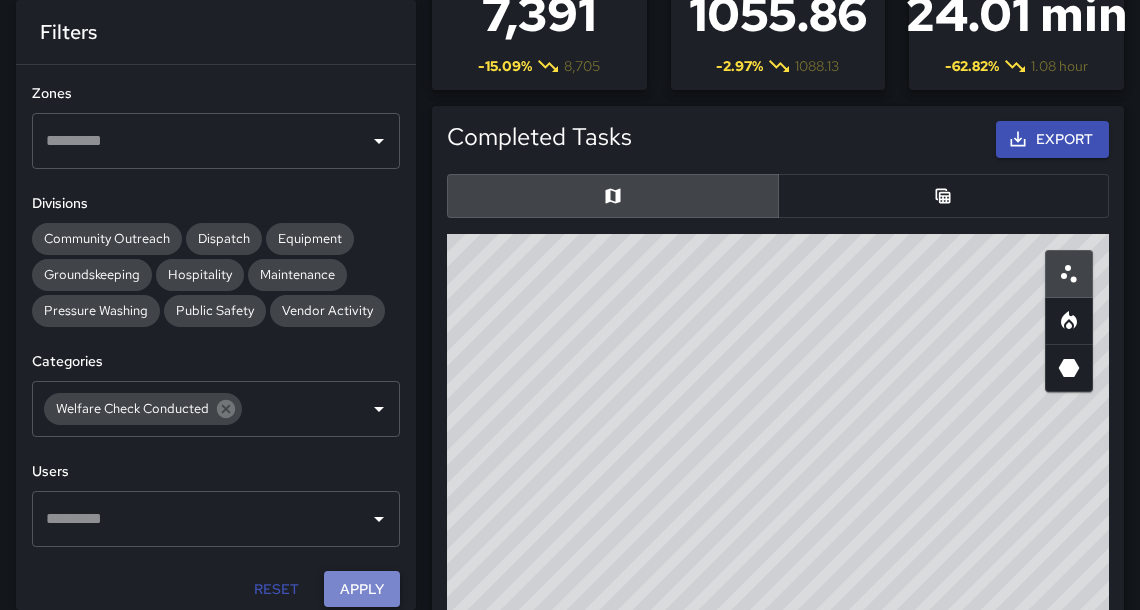 drag, startPoint x: 218, startPoint y: 528, endPoint x: 345, endPoint y: 577, distance: 136.12494 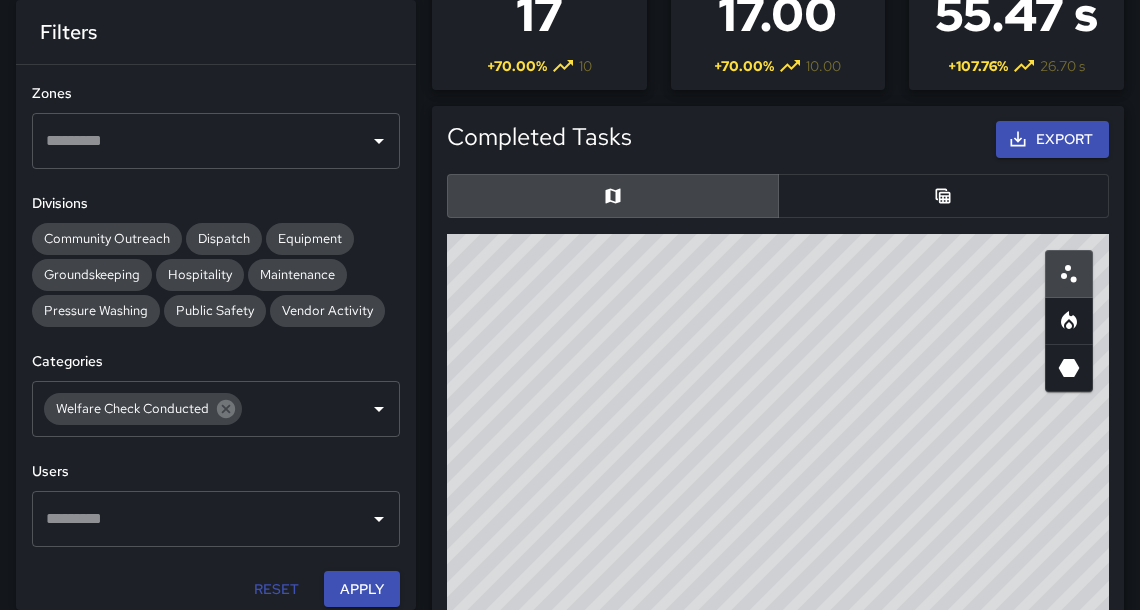 drag, startPoint x: 909, startPoint y: 481, endPoint x: 900, endPoint y: 230, distance: 251.1613 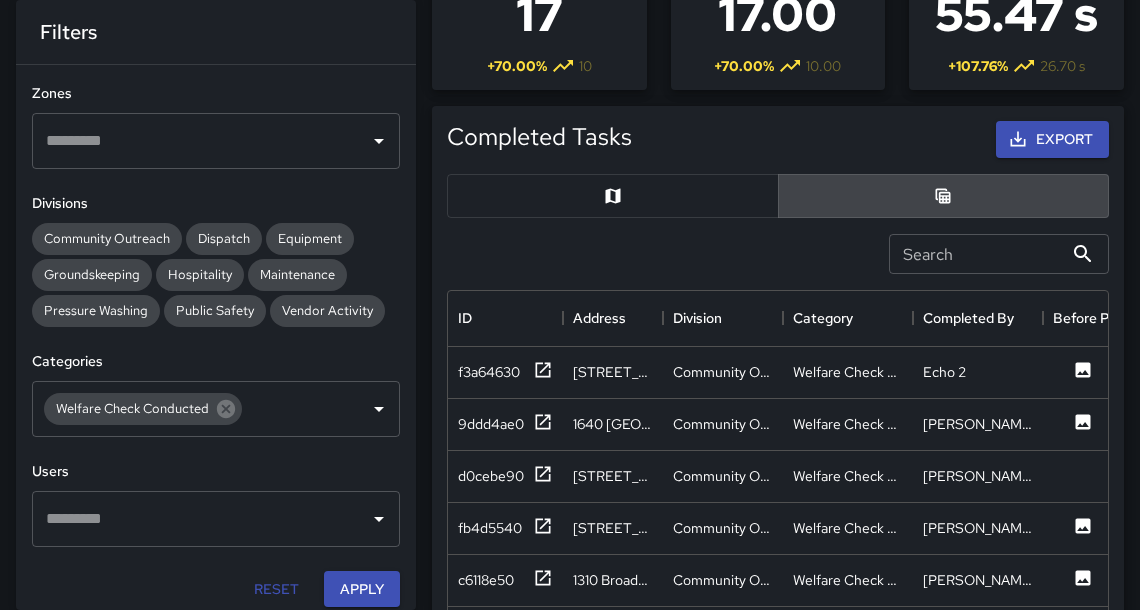 scroll, scrollTop: 733, scrollLeft: 648, axis: both 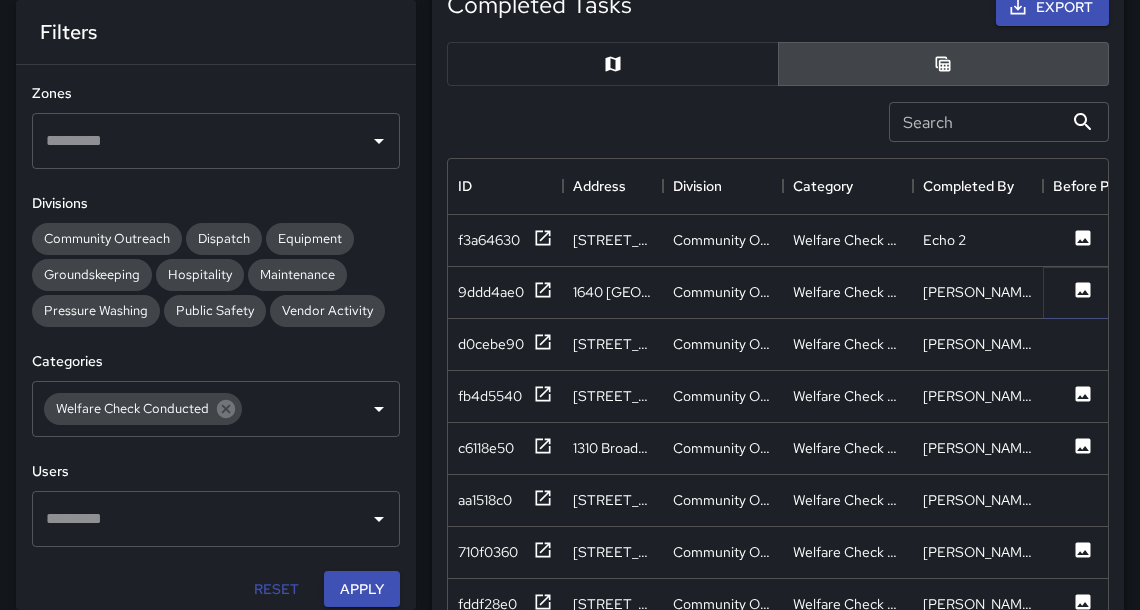click 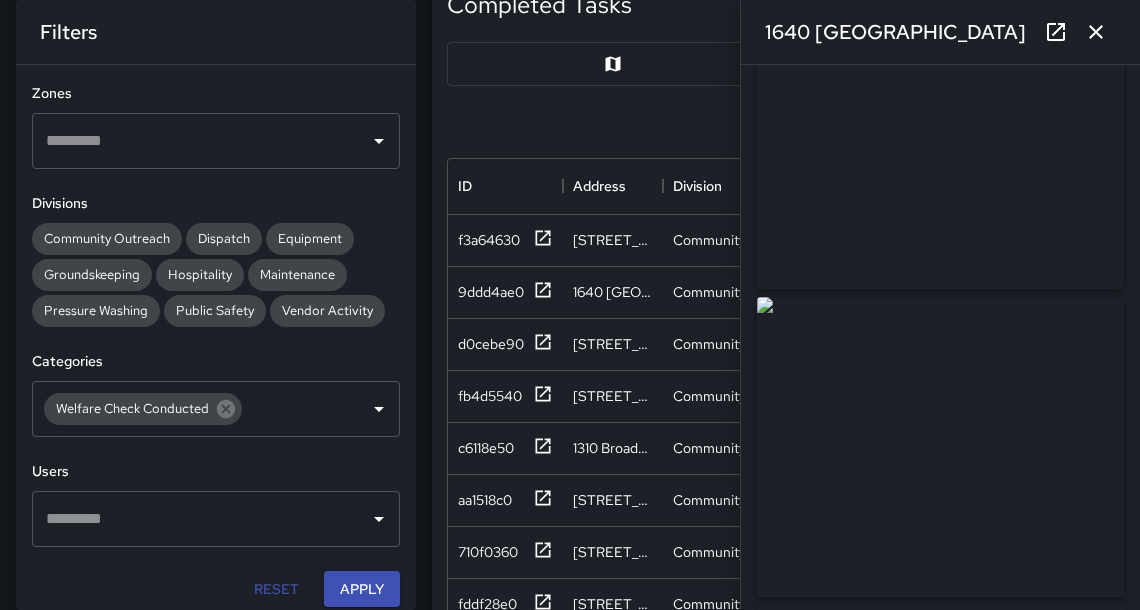 scroll, scrollTop: 68, scrollLeft: 0, axis: vertical 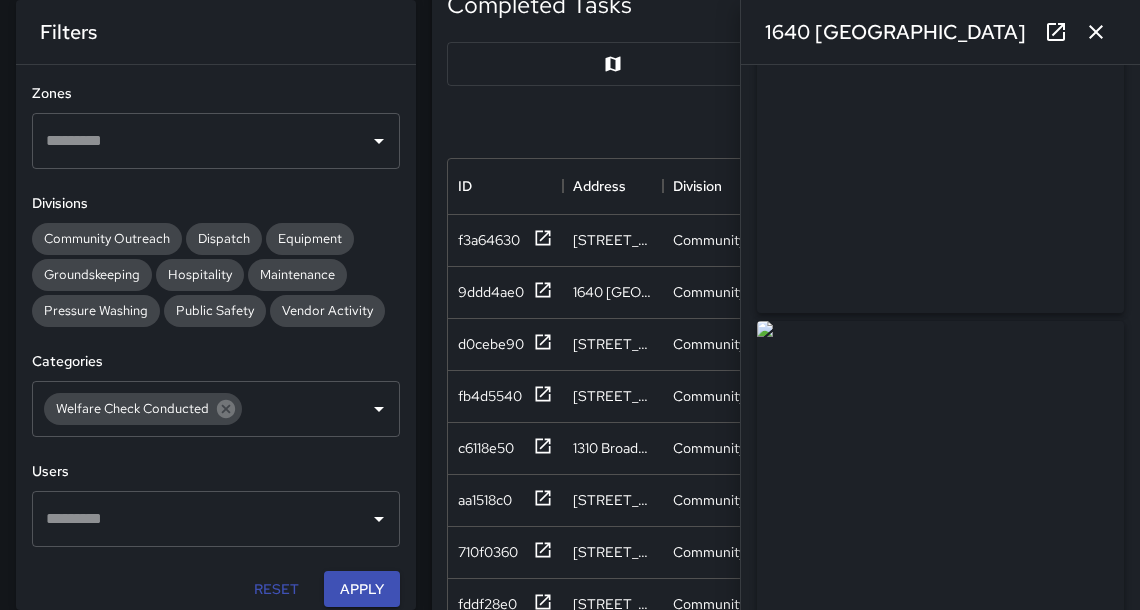 drag, startPoint x: 1079, startPoint y: 286, endPoint x: 1103, endPoint y: 32, distance: 255.13133 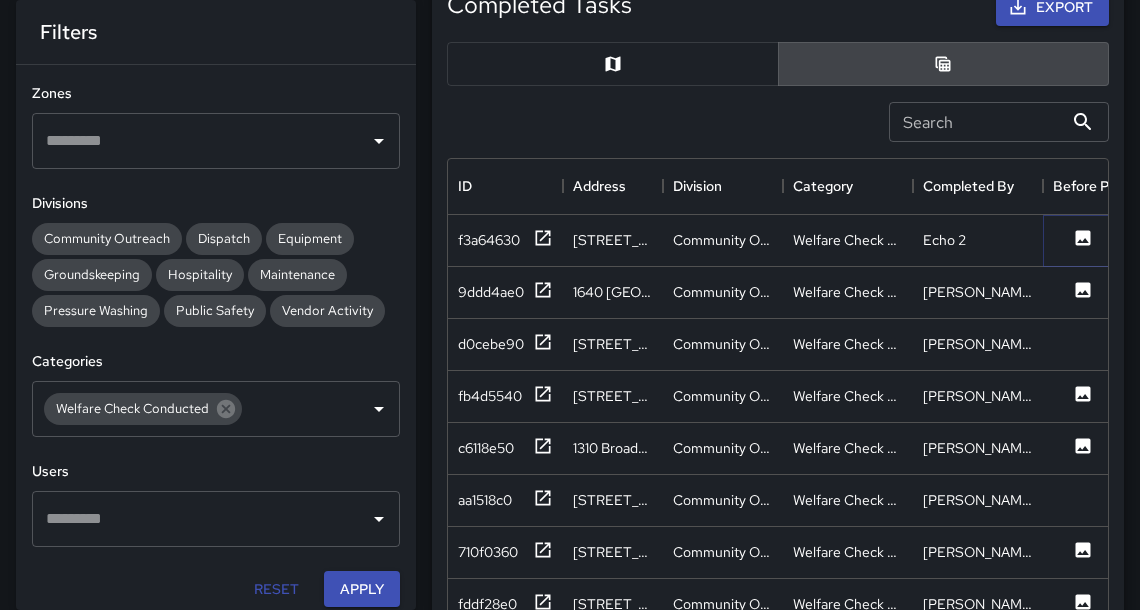 click 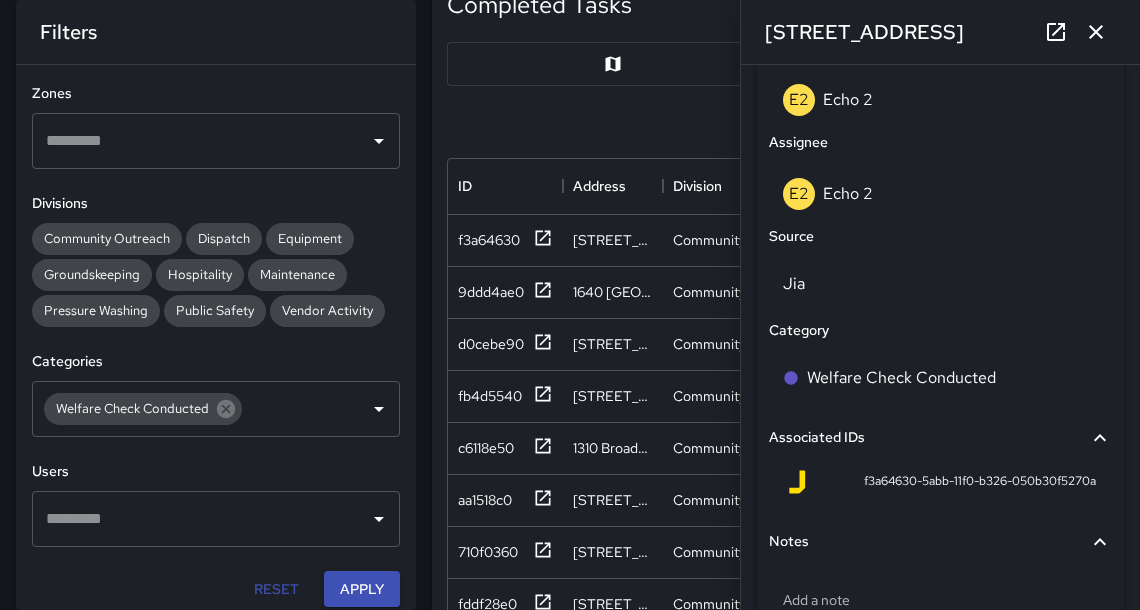 scroll, scrollTop: 1209, scrollLeft: 0, axis: vertical 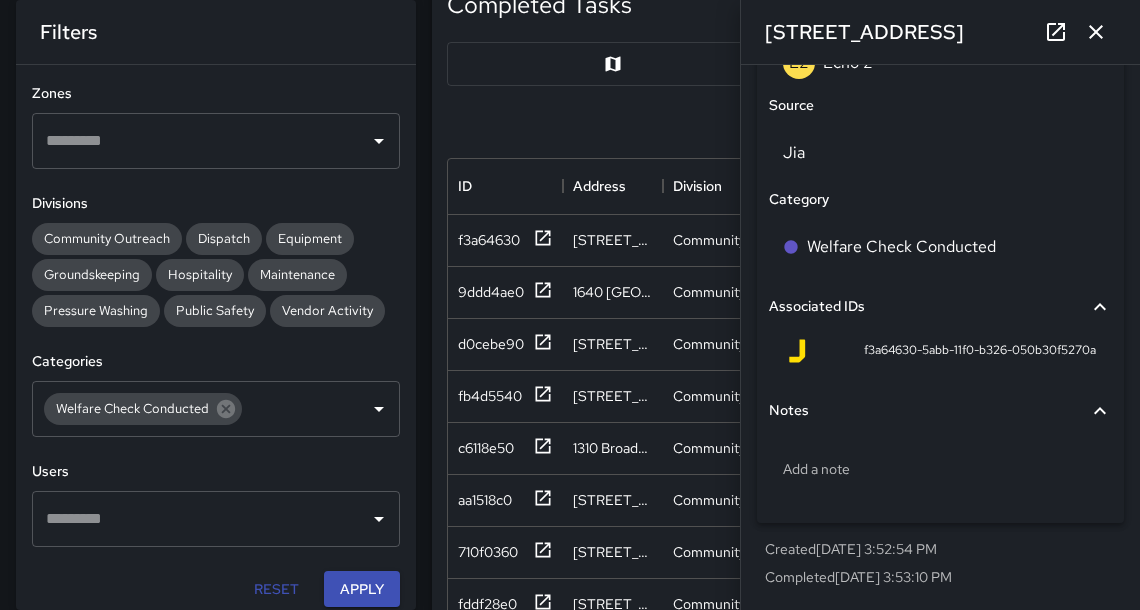 click 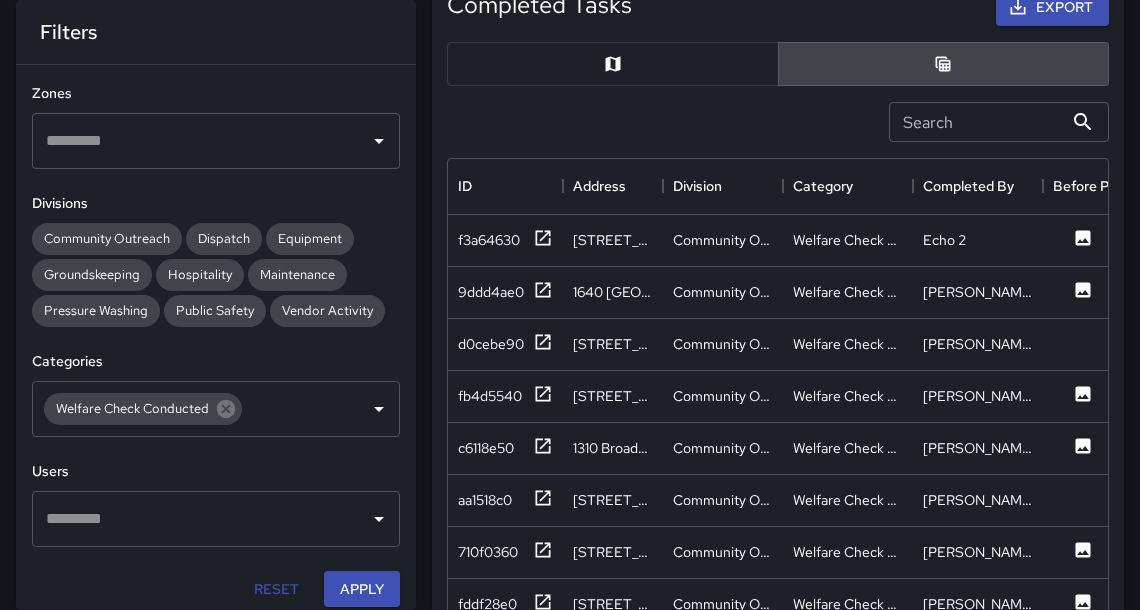 scroll, scrollTop: 282, scrollLeft: 21, axis: both 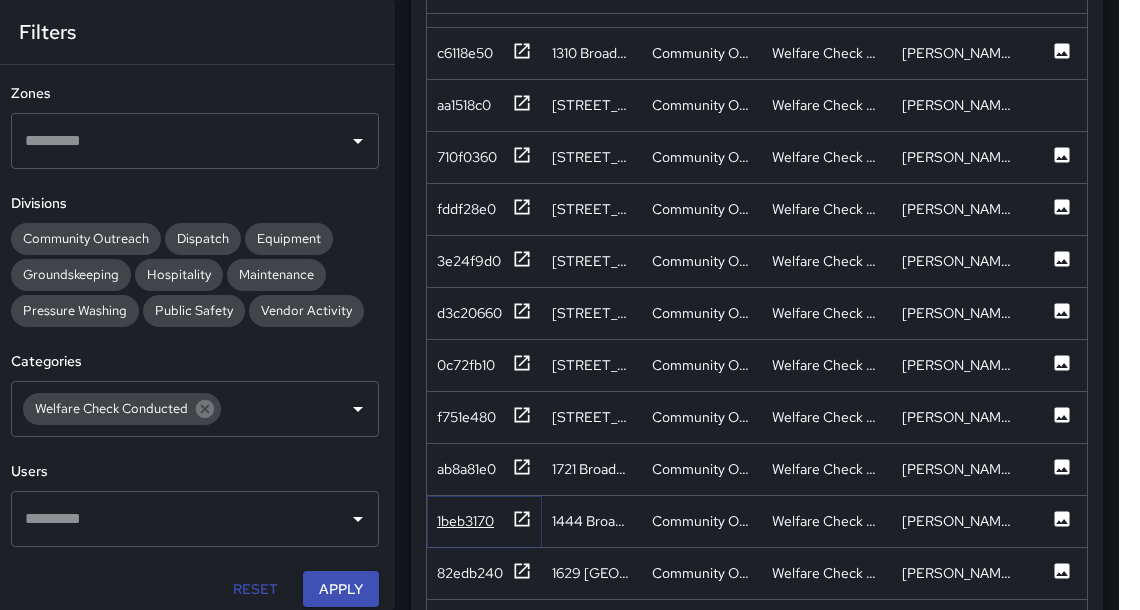 drag, startPoint x: 1082, startPoint y: 182, endPoint x: 519, endPoint y: 505, distance: 649.0747 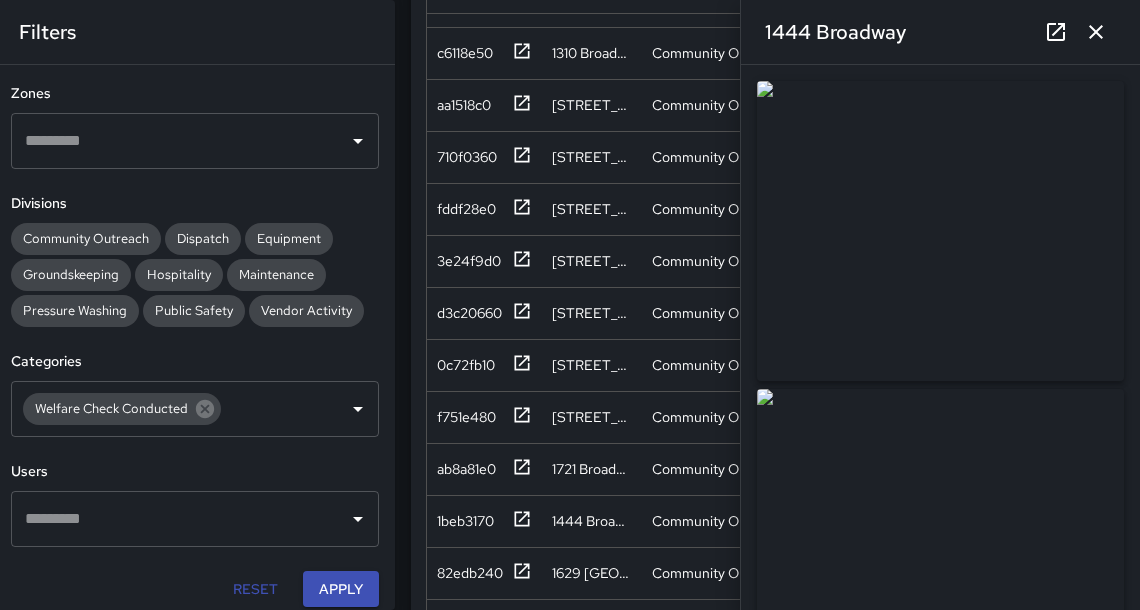 click 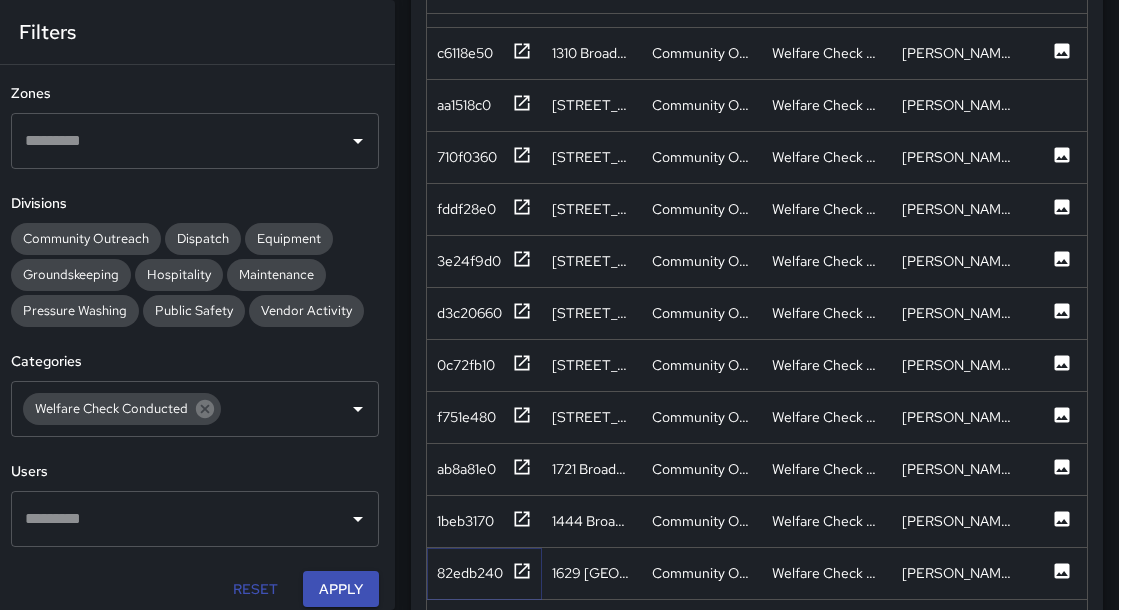 click 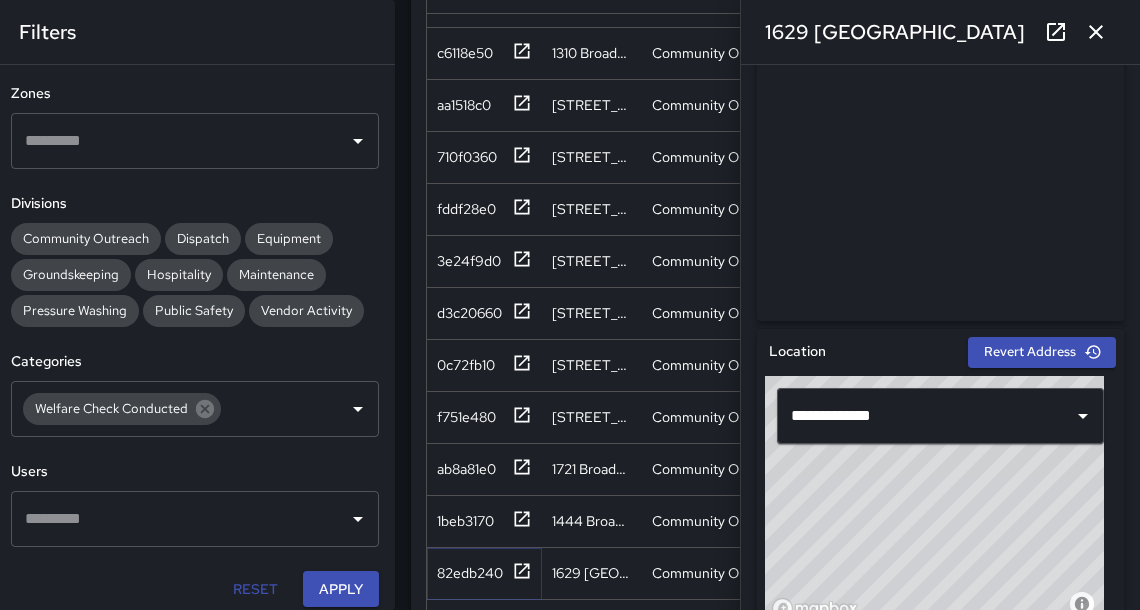 scroll, scrollTop: 284, scrollLeft: 0, axis: vertical 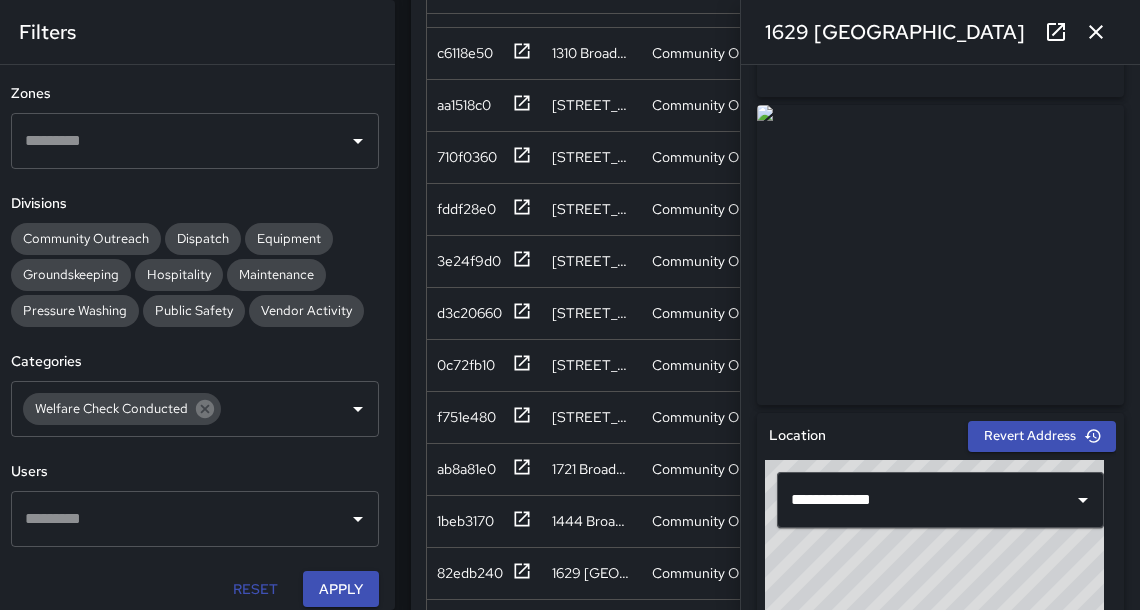 click 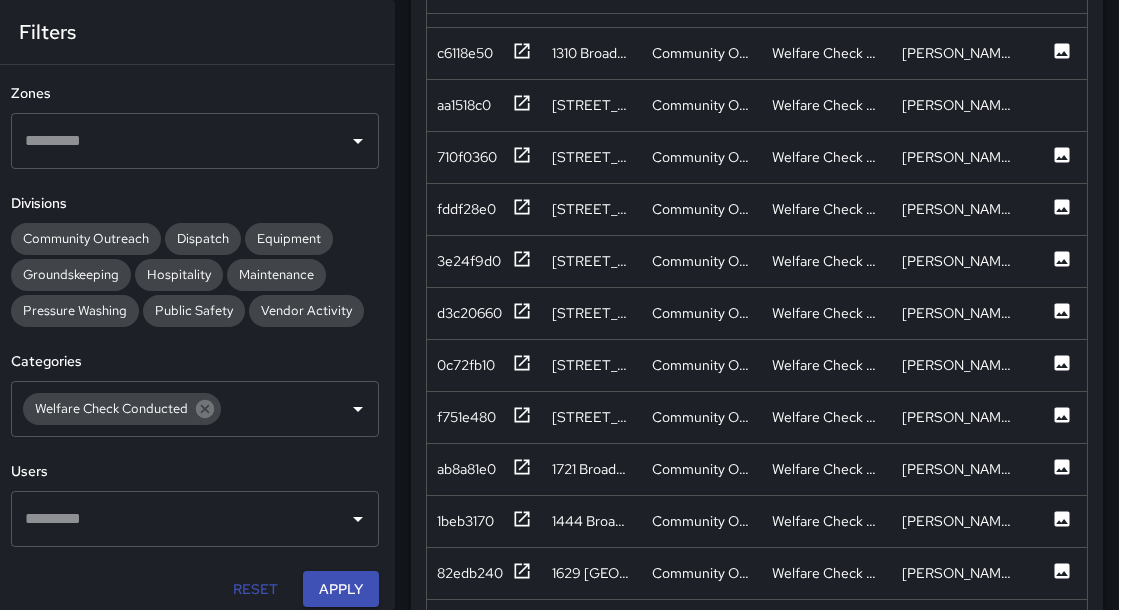 scroll, scrollTop: 0, scrollLeft: 0, axis: both 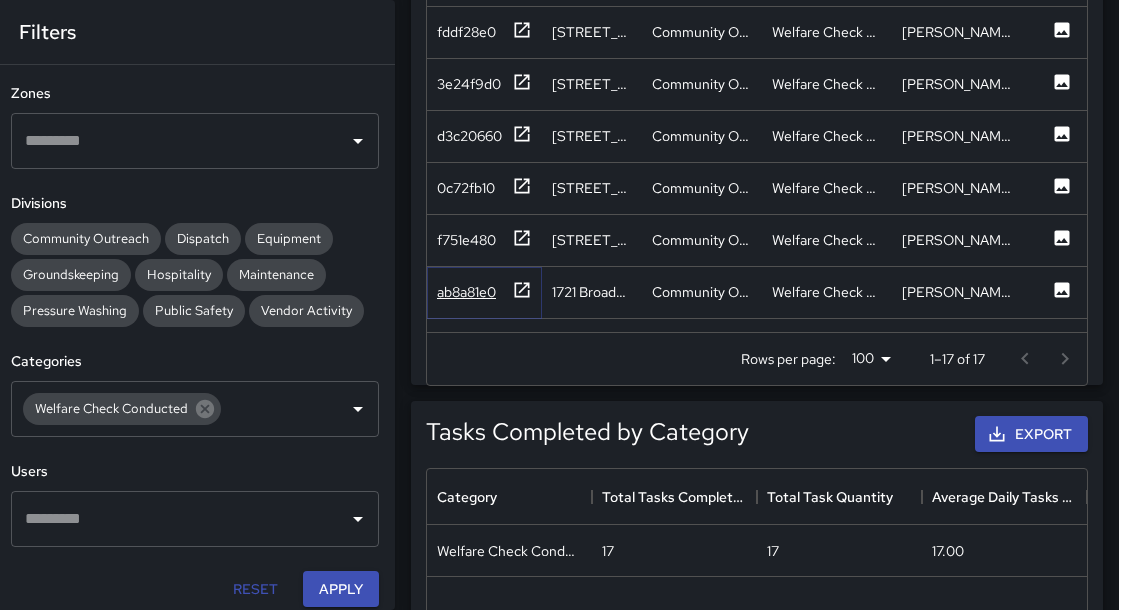 drag, startPoint x: 1094, startPoint y: 42, endPoint x: 528, endPoint y: 286, distance: 616.3538 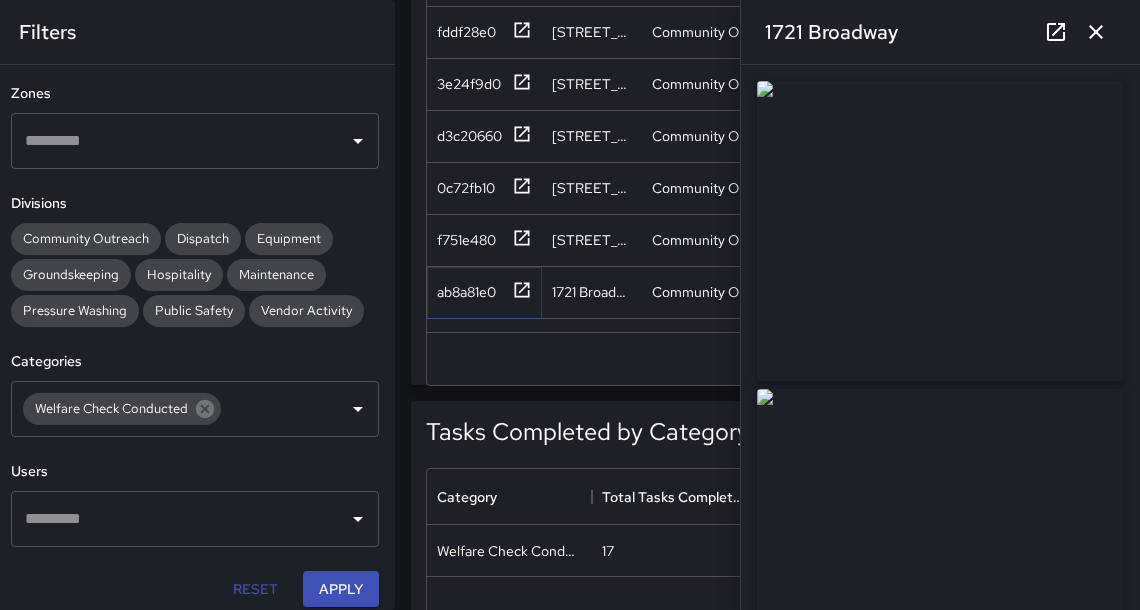 scroll, scrollTop: 33, scrollLeft: 0, axis: vertical 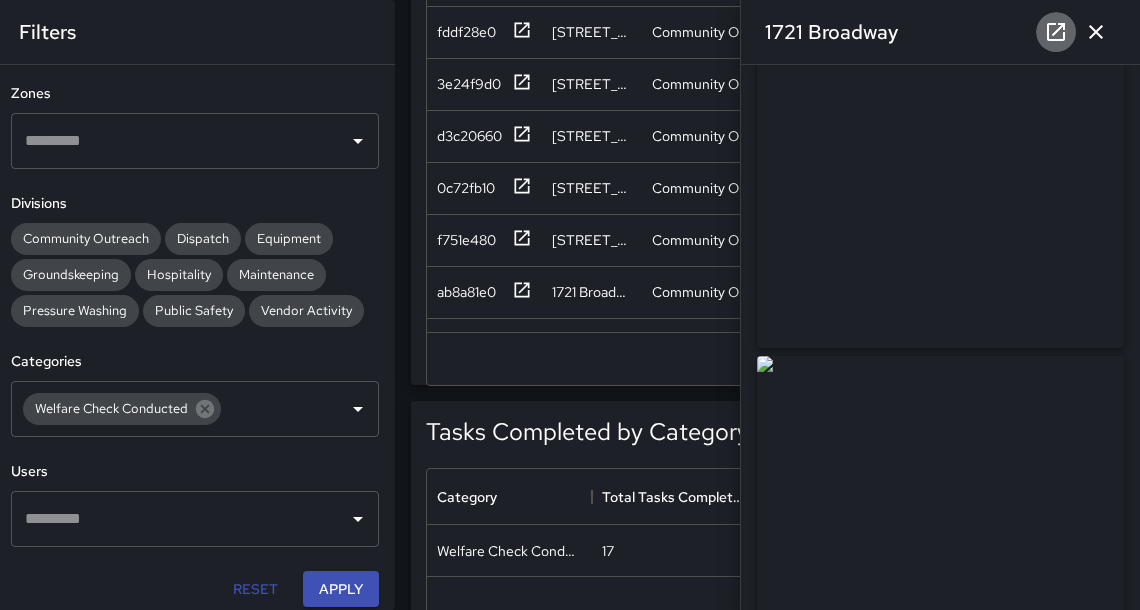 drag, startPoint x: 1136, startPoint y: 455, endPoint x: 1056, endPoint y: 41, distance: 421.65863 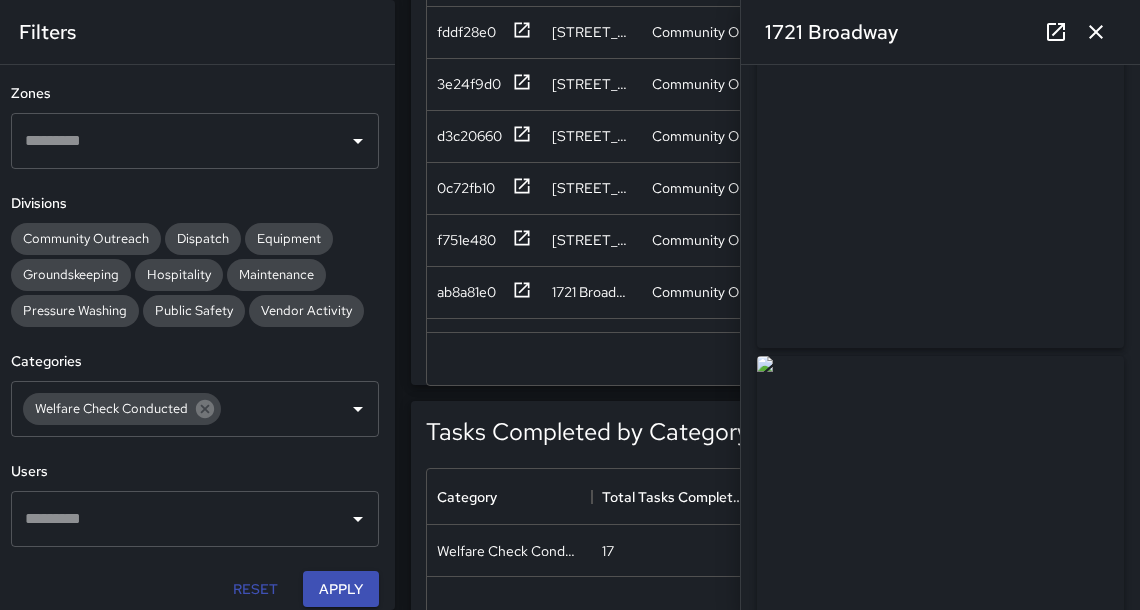 click 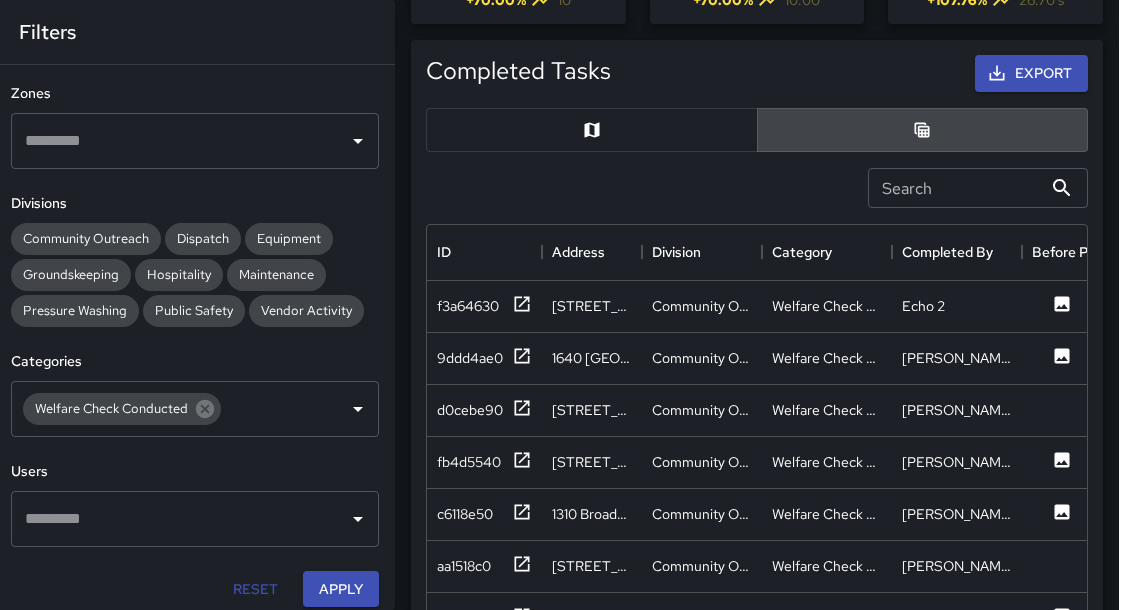 scroll, scrollTop: 0, scrollLeft: 21, axis: horizontal 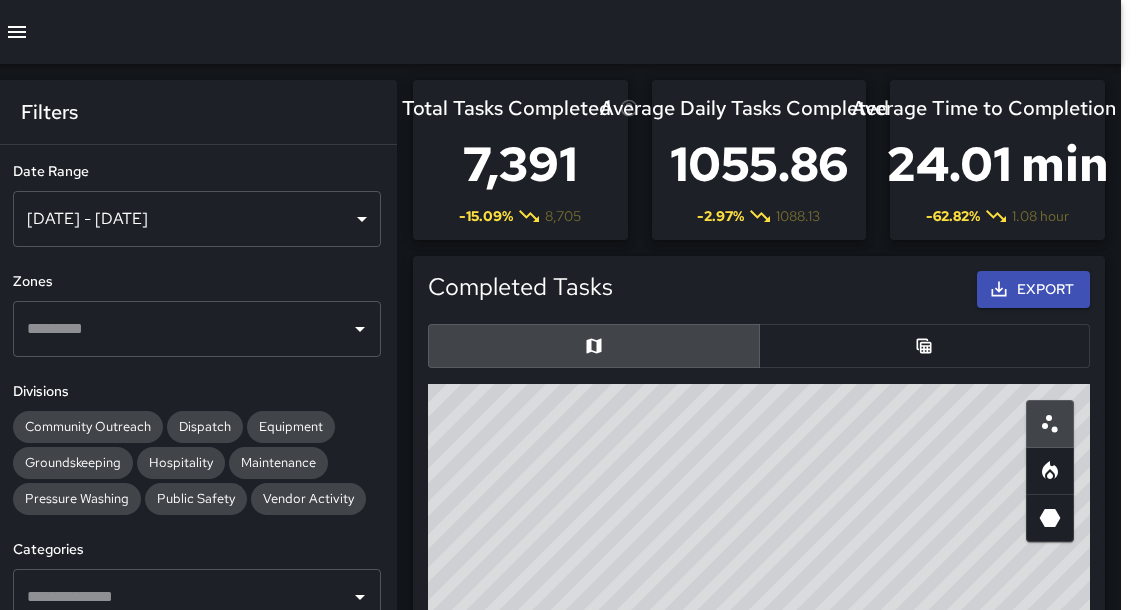 click 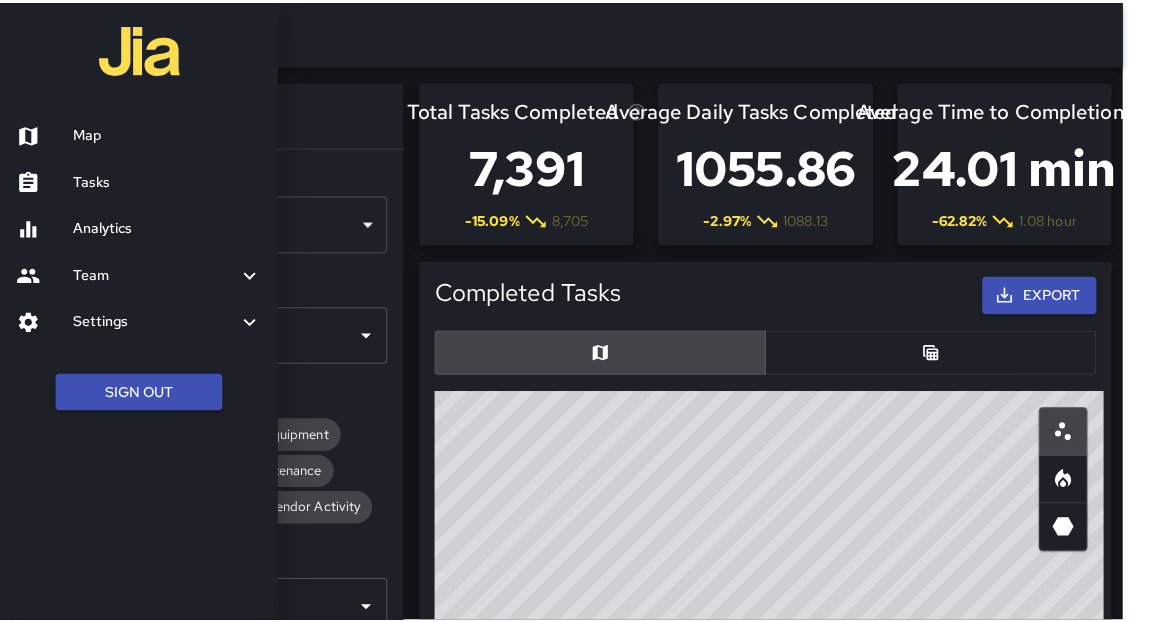 scroll, scrollTop: 0, scrollLeft: 9, axis: horizontal 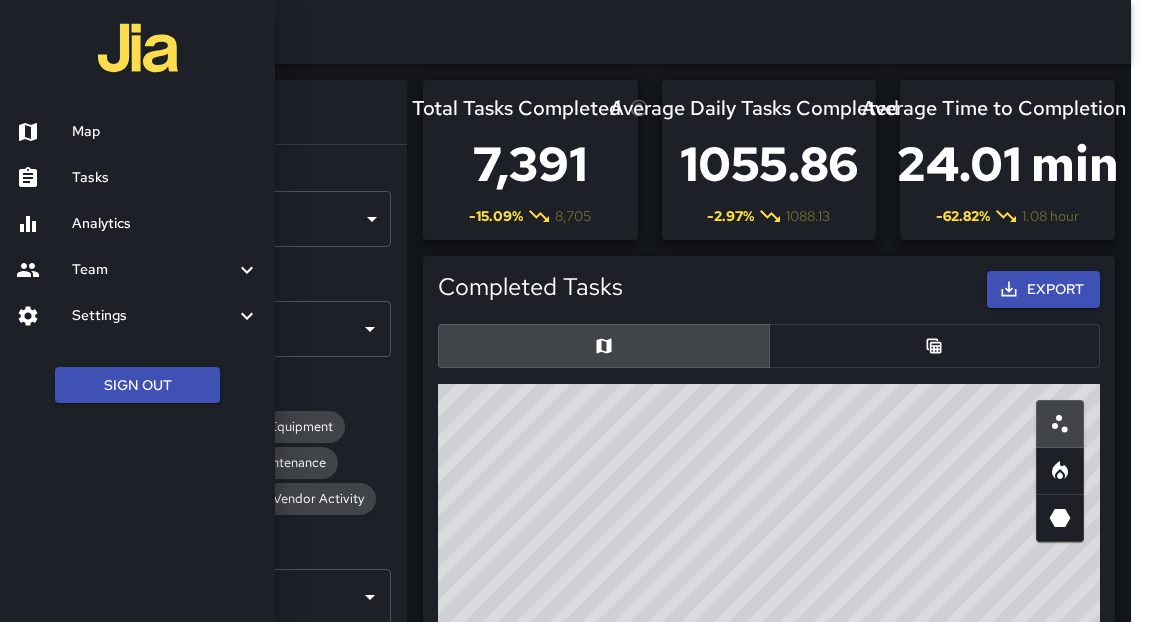 click on "Tasks" at bounding box center [165, 178] 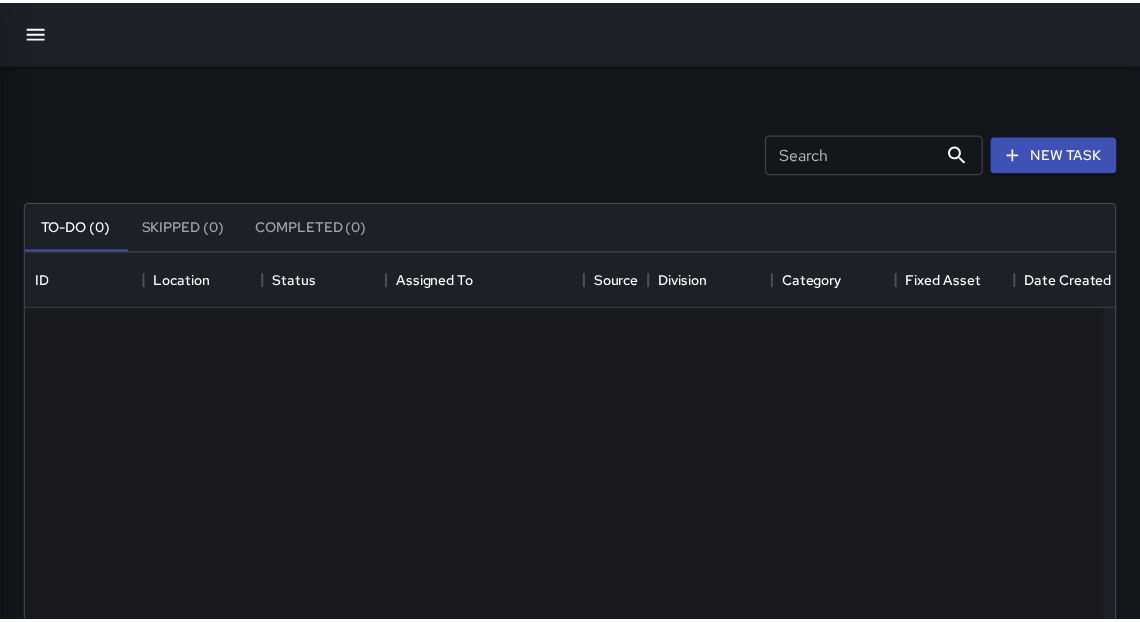 scroll, scrollTop: 0, scrollLeft: 0, axis: both 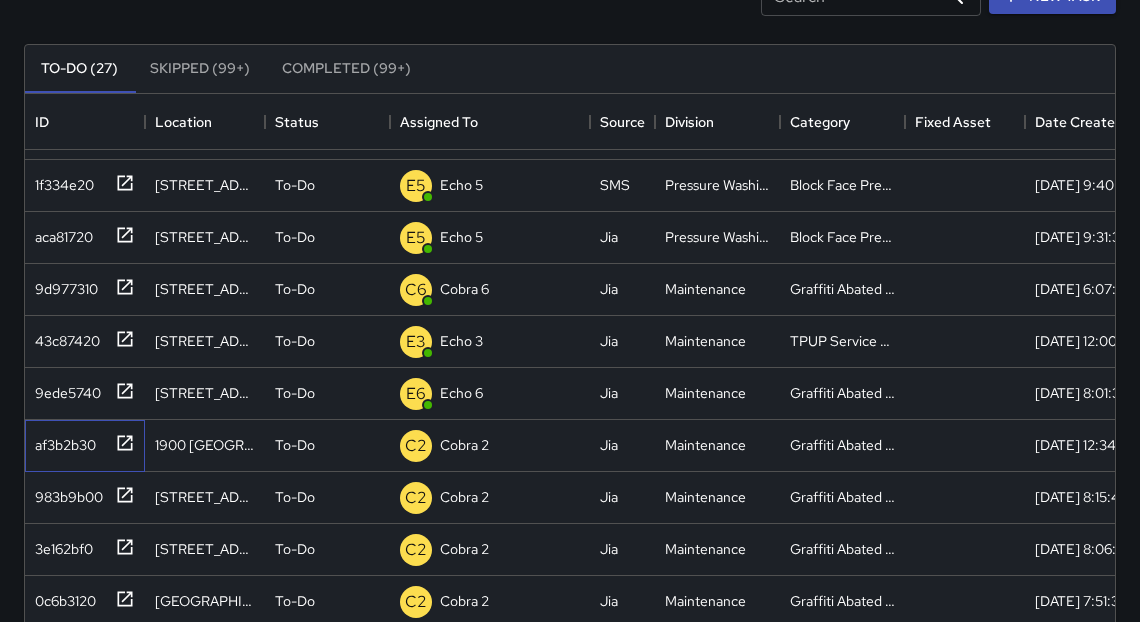 click 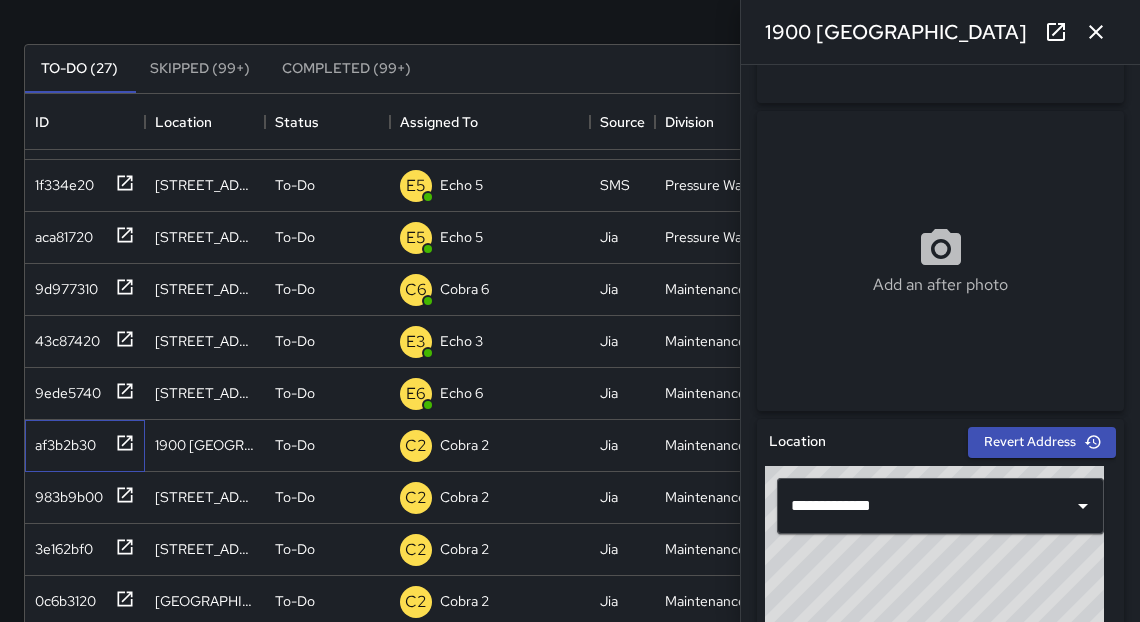 scroll, scrollTop: 0, scrollLeft: 0, axis: both 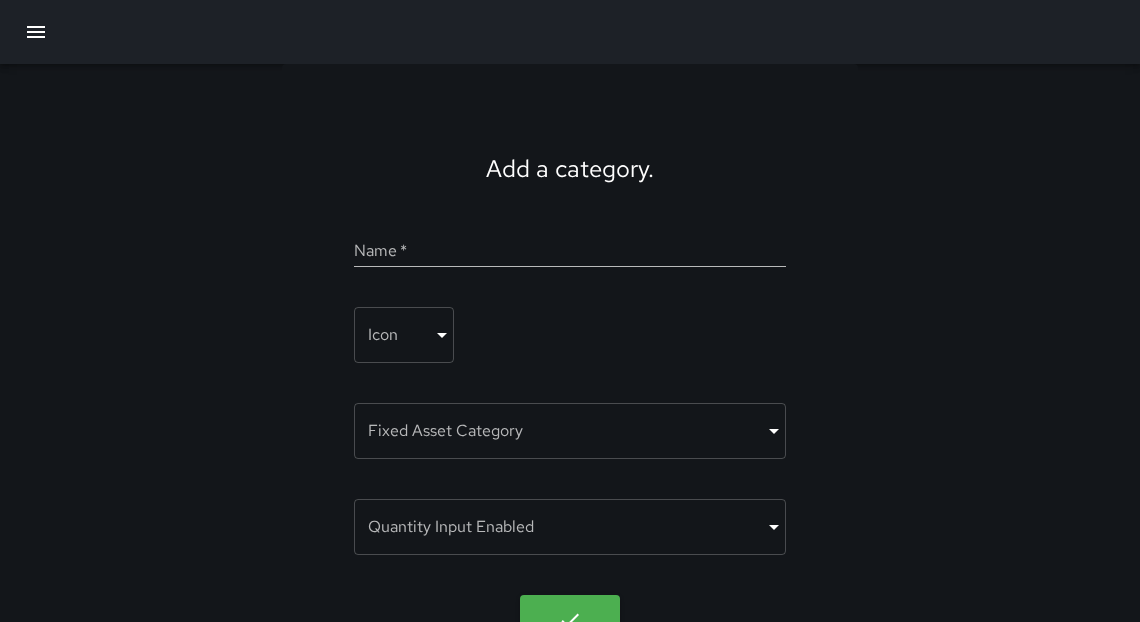 click 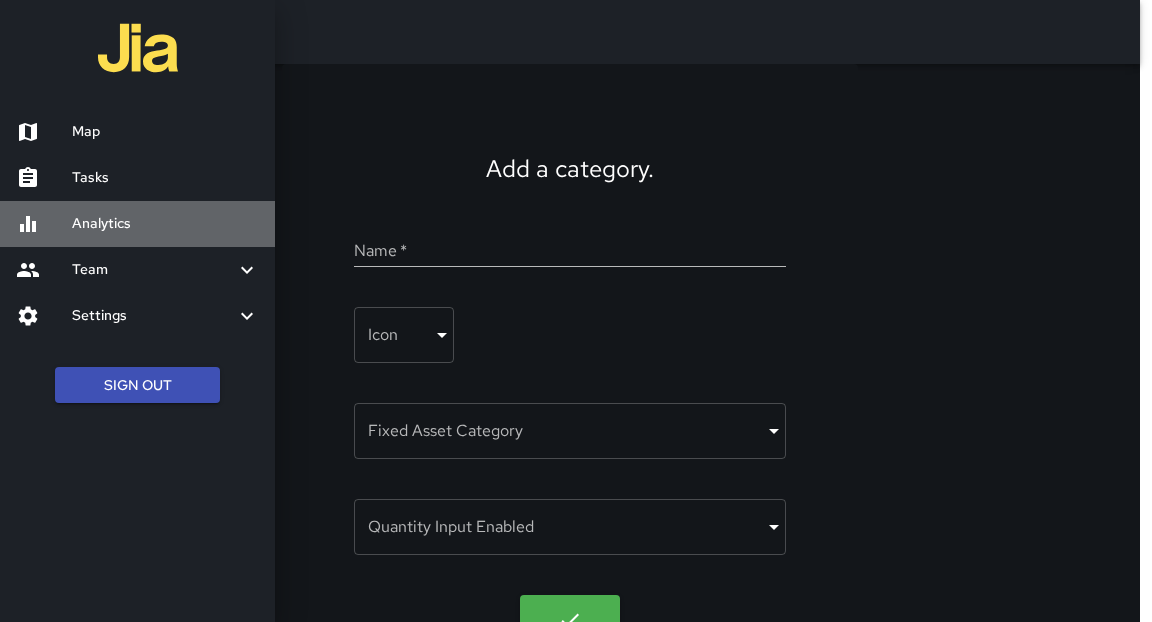 click on "Analytics" at bounding box center (165, 224) 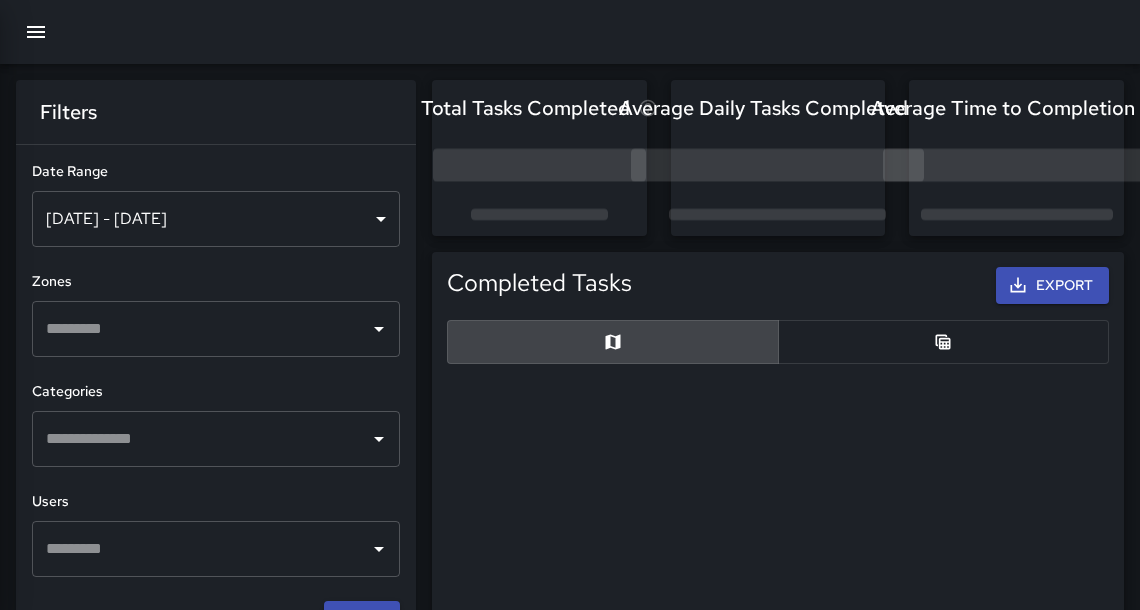 scroll, scrollTop: 12, scrollLeft: 12, axis: both 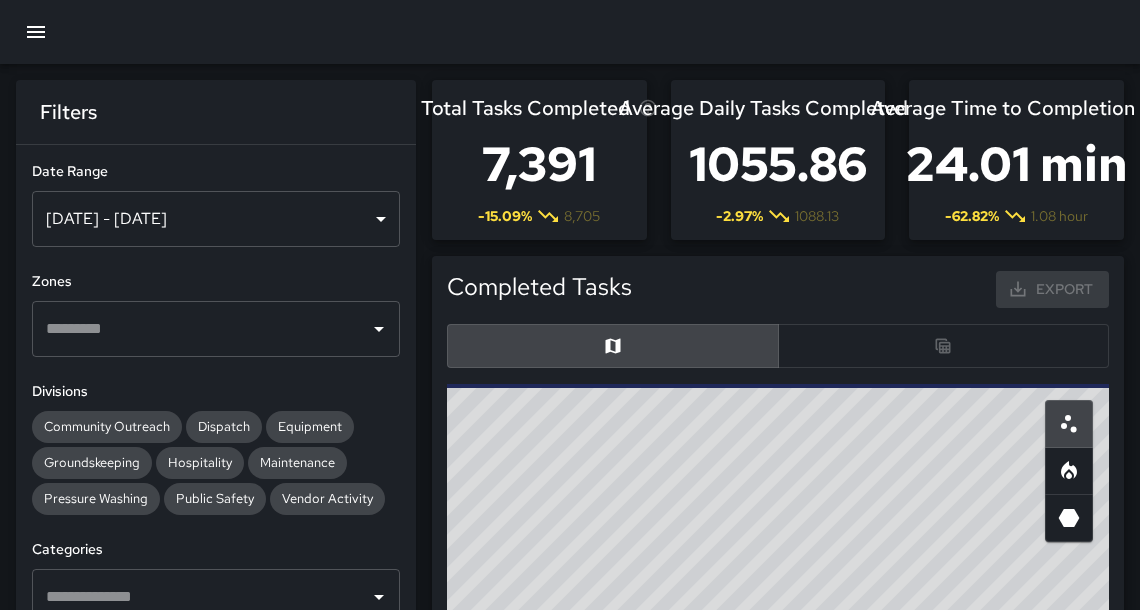 click on "[DATE] - [DATE]" at bounding box center [216, 219] 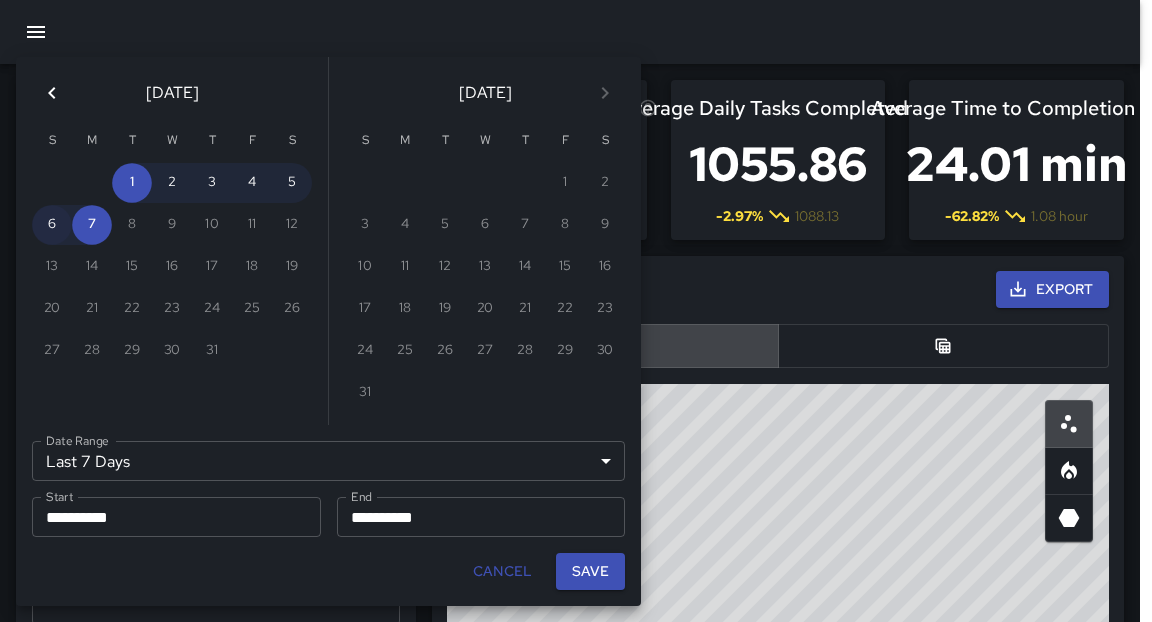 drag, startPoint x: 38, startPoint y: 26, endPoint x: 63, endPoint y: 226, distance: 201.55644 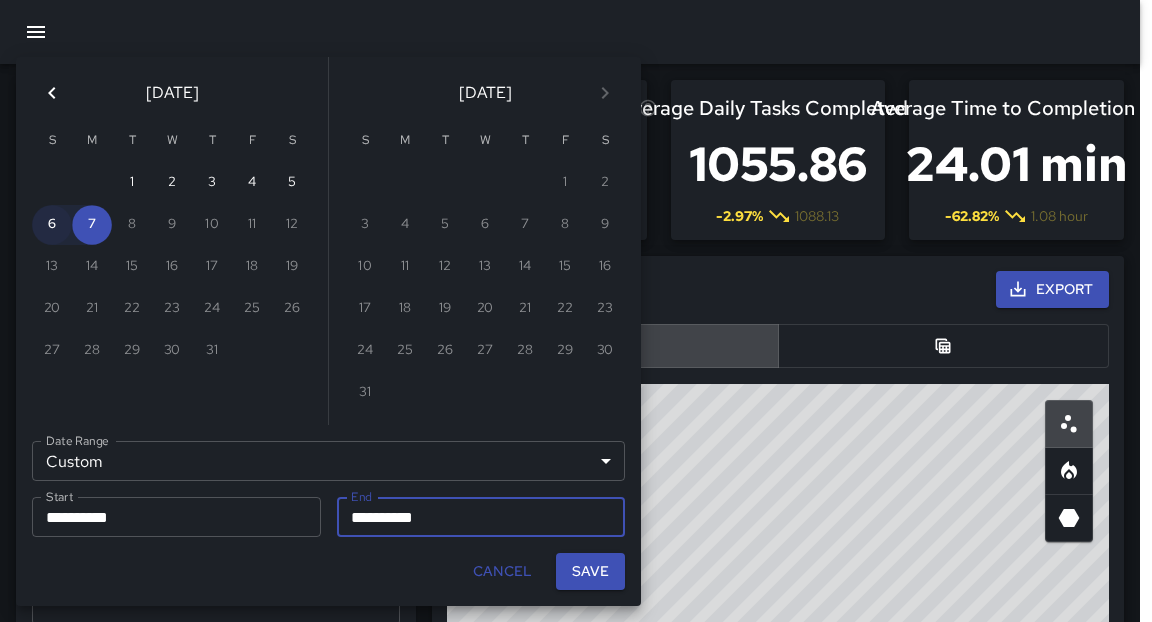 click on "6" at bounding box center [52, 225] 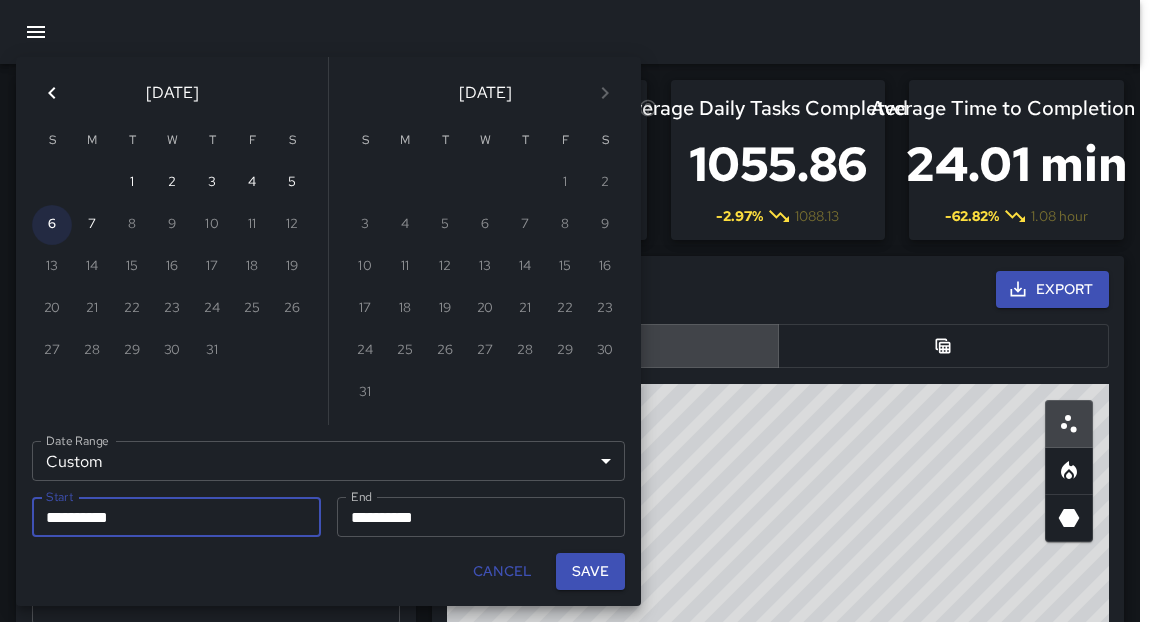click on "Save" at bounding box center [590, 571] 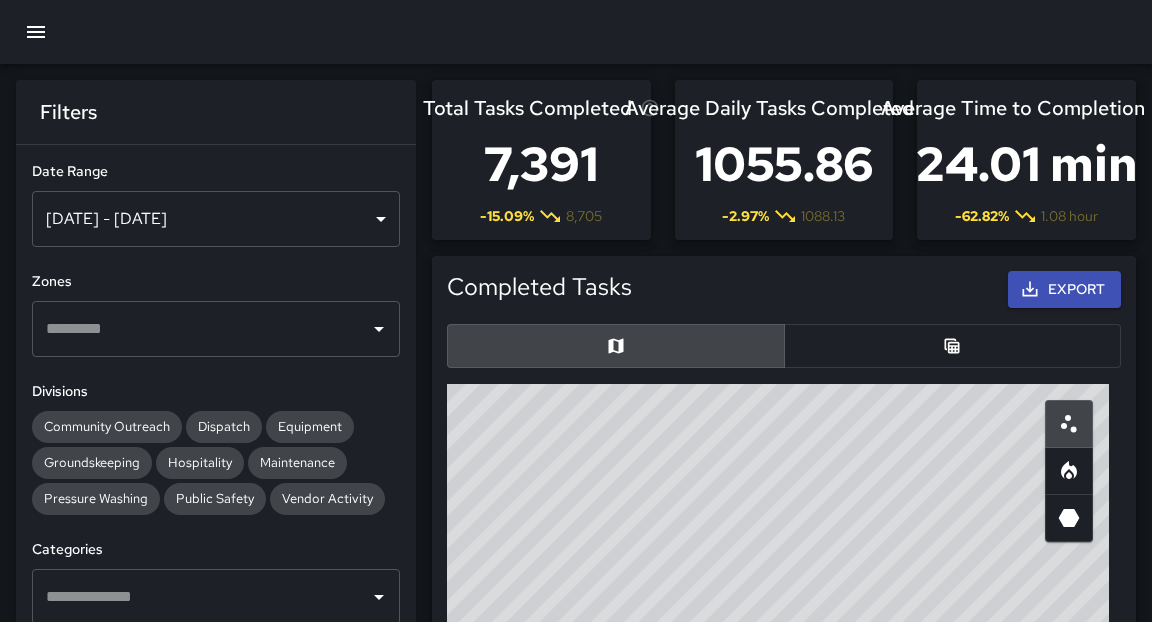 drag, startPoint x: 60, startPoint y: 227, endPoint x: 610, endPoint y: 571, distance: 648.71875 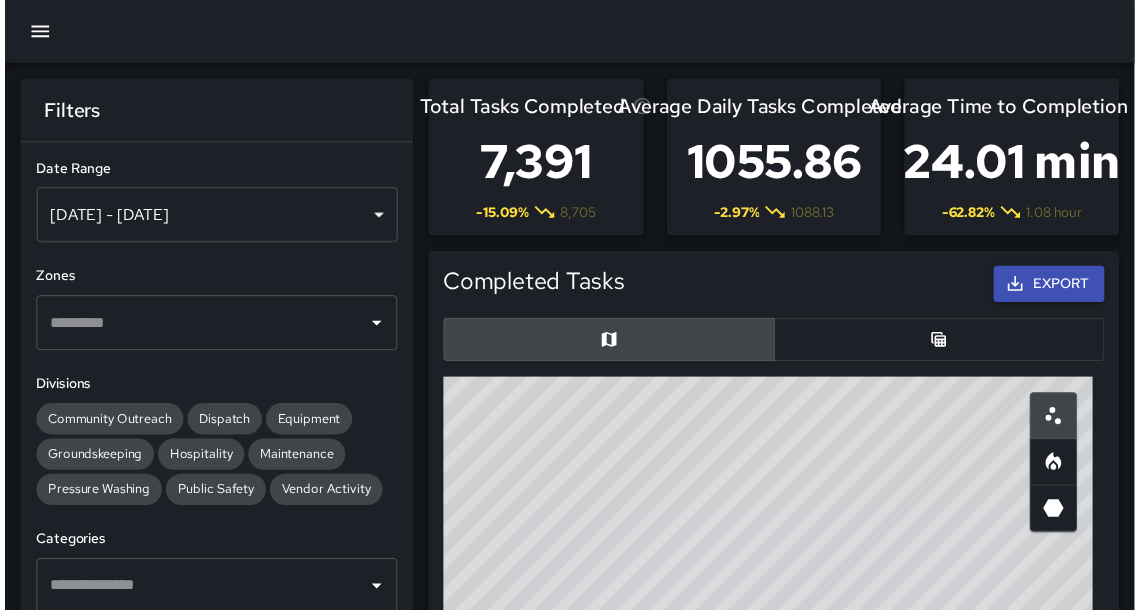 scroll, scrollTop: 12, scrollLeft: 12, axis: both 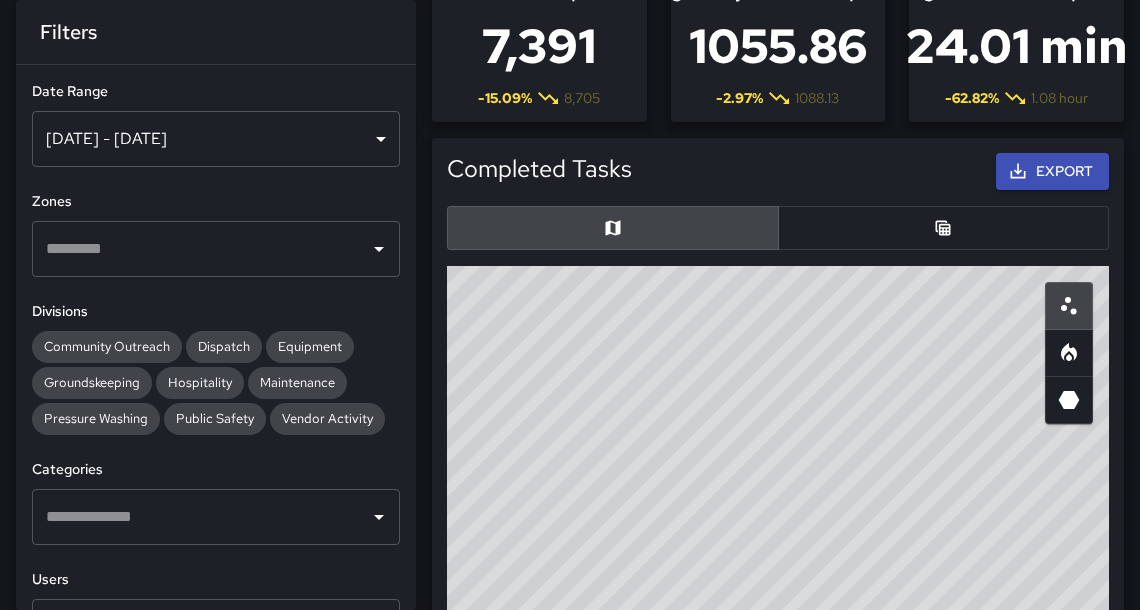 drag, startPoint x: 610, startPoint y: 571, endPoint x: 1149, endPoint y: 113, distance: 707.3083 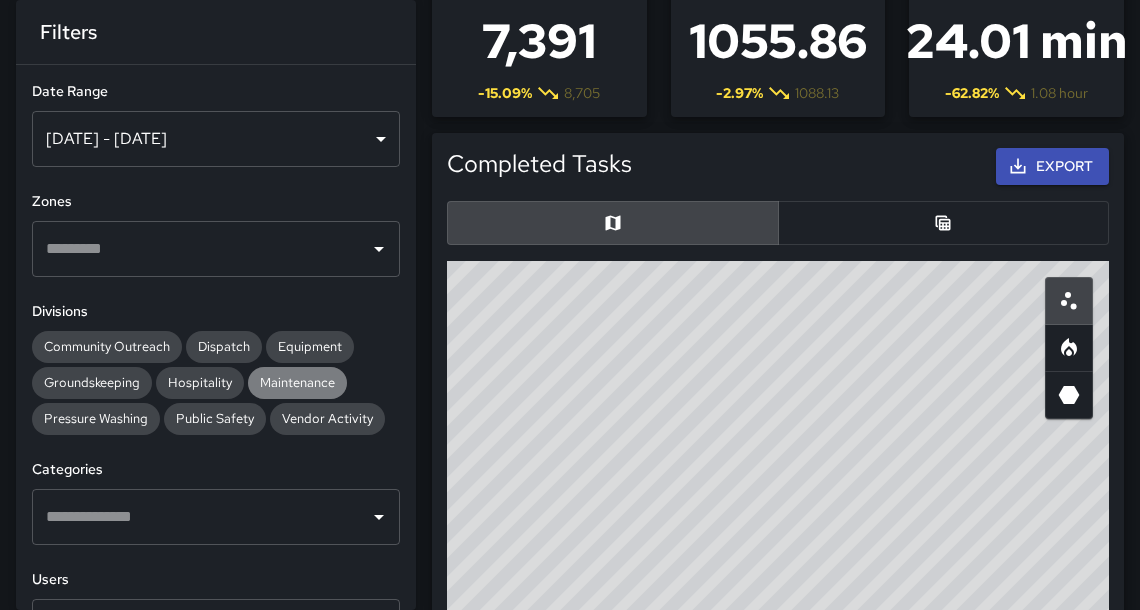 click on "Maintenance" at bounding box center (297, 382) 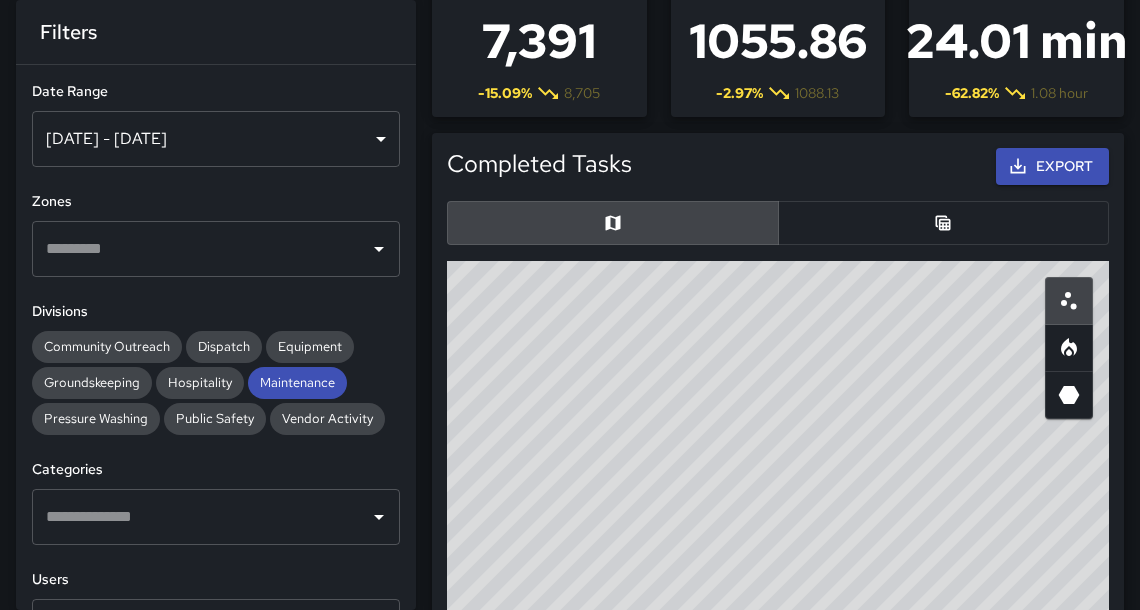 click on "Maintenance" at bounding box center (297, 382) 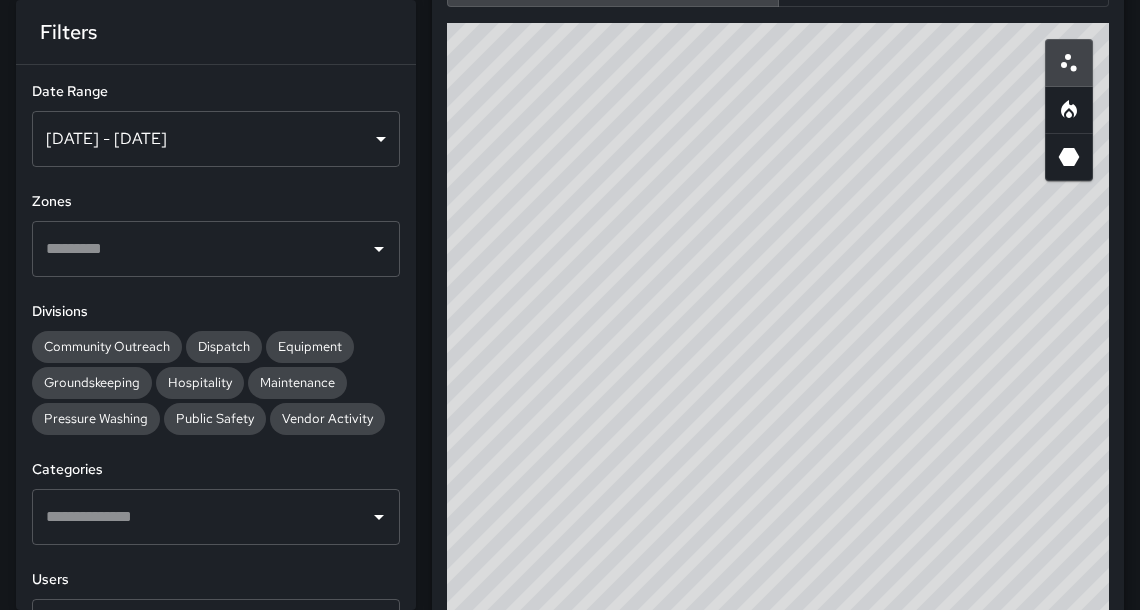 scroll, scrollTop: 446, scrollLeft: 0, axis: vertical 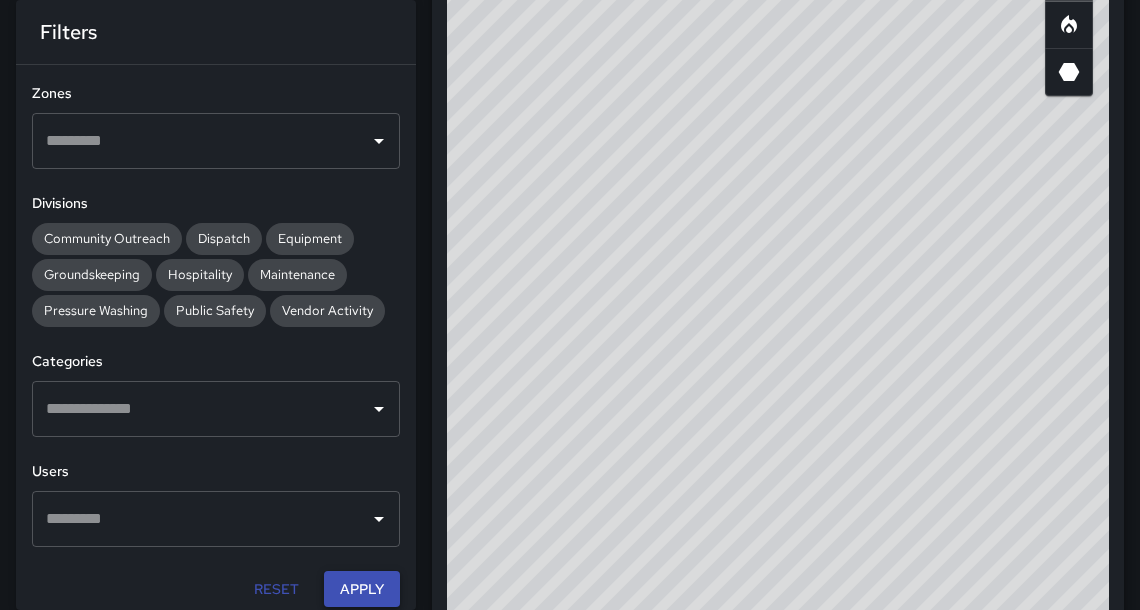 drag, startPoint x: 1149, startPoint y: 113, endPoint x: 348, endPoint y: 593, distance: 933.80994 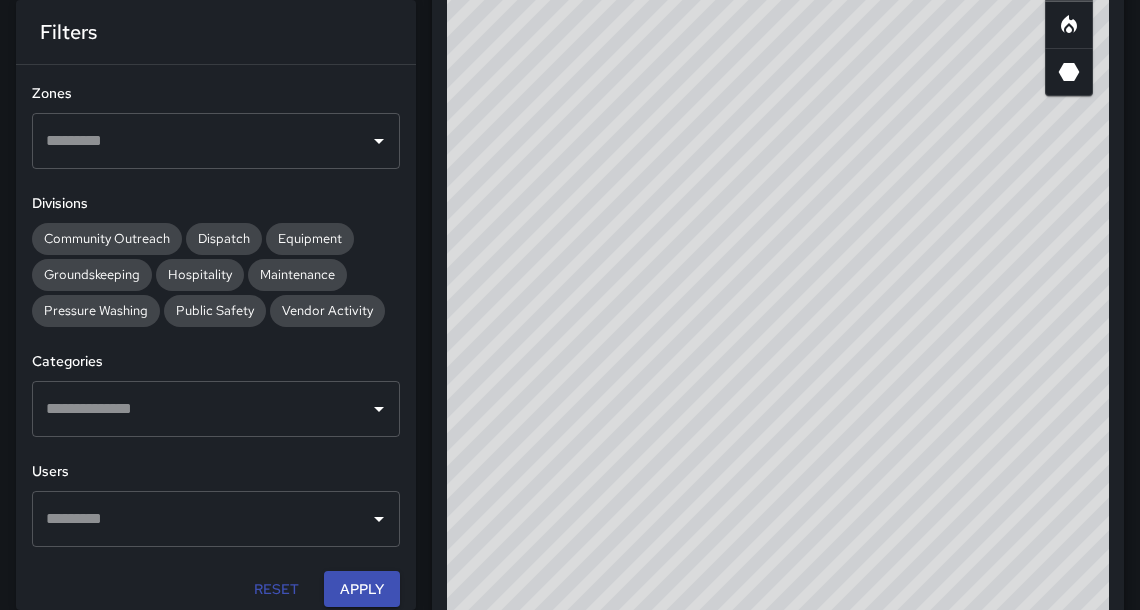 drag, startPoint x: 920, startPoint y: 331, endPoint x: 886, endPoint y: 458, distance: 131.47243 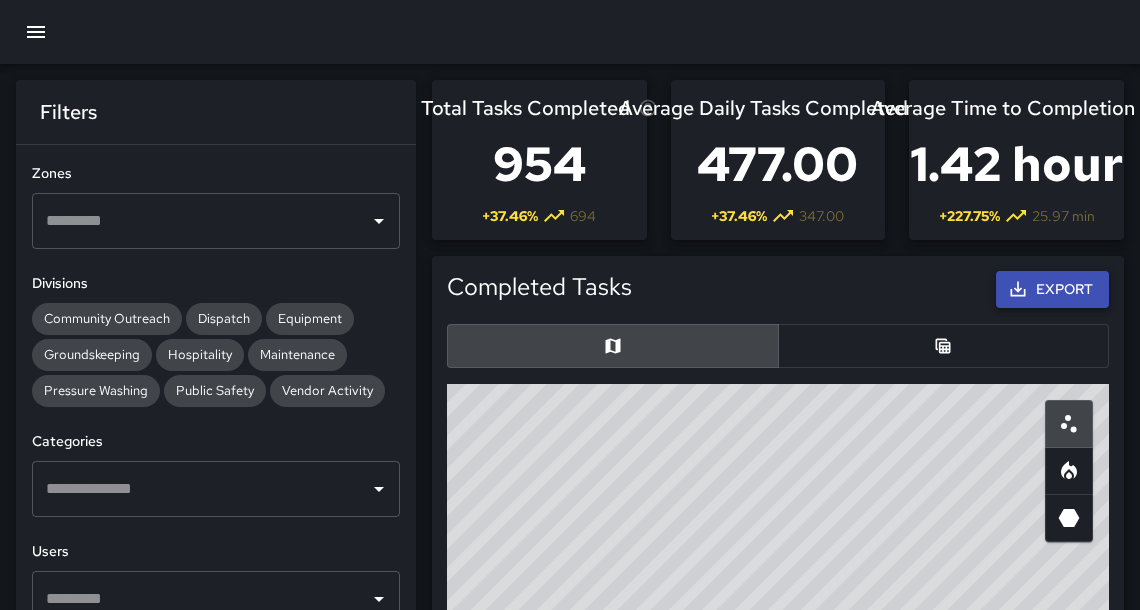 click on "Export" at bounding box center [1052, 289] 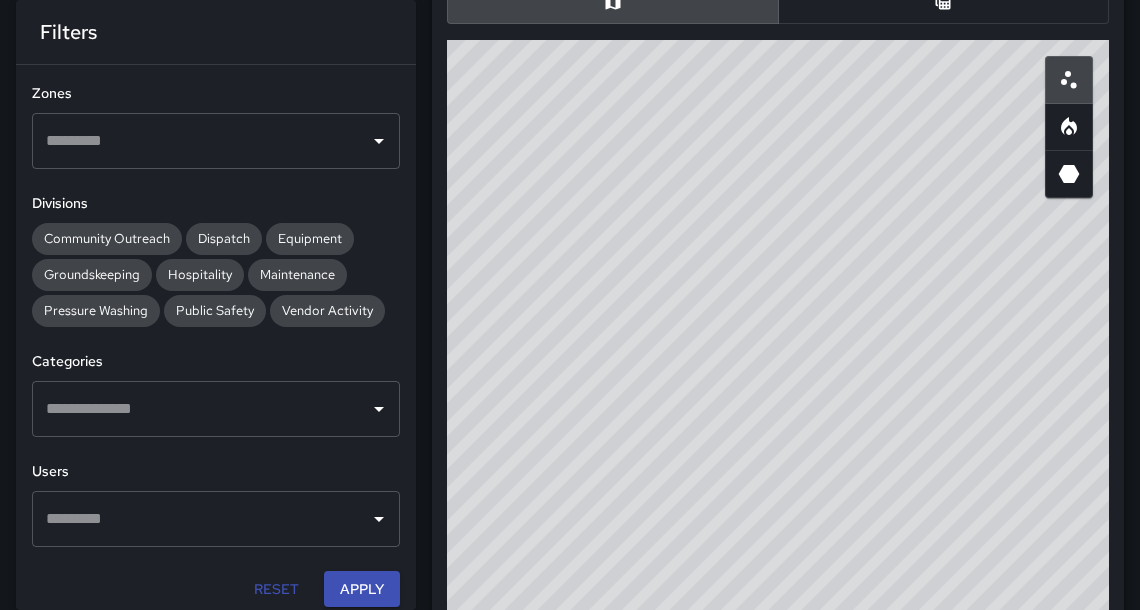 scroll, scrollTop: 342, scrollLeft: 0, axis: vertical 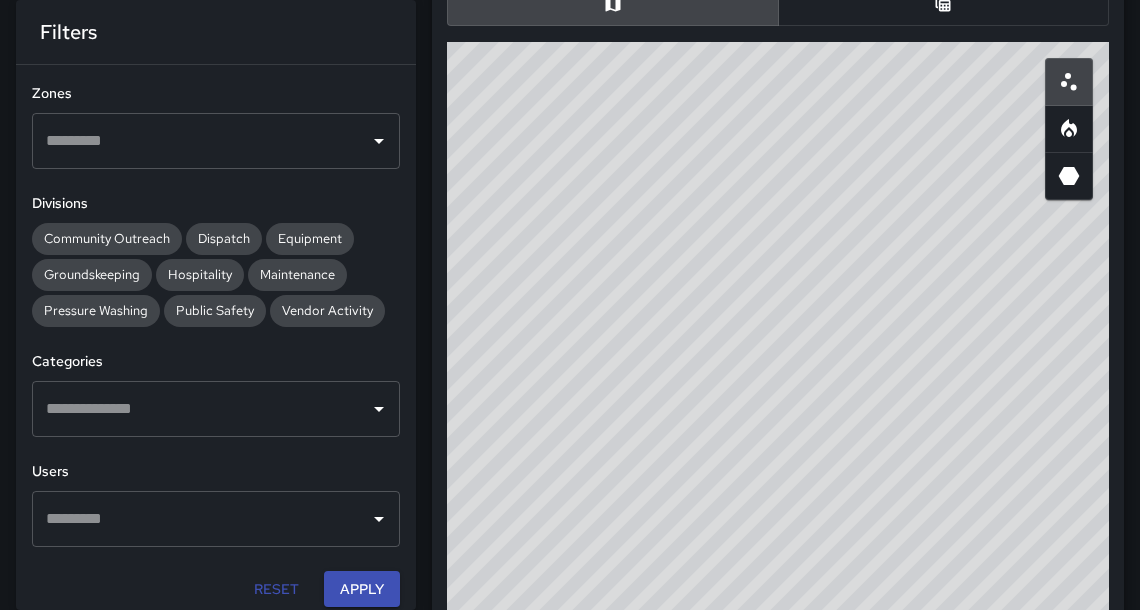 click on "Apply" at bounding box center [362, 589] 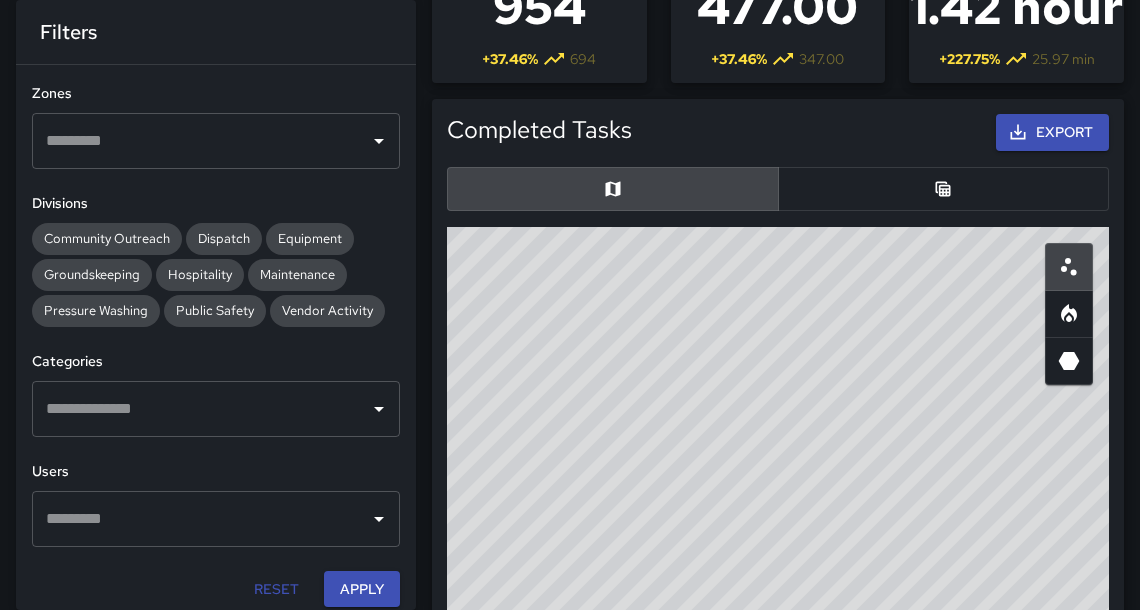 scroll, scrollTop: 0, scrollLeft: 0, axis: both 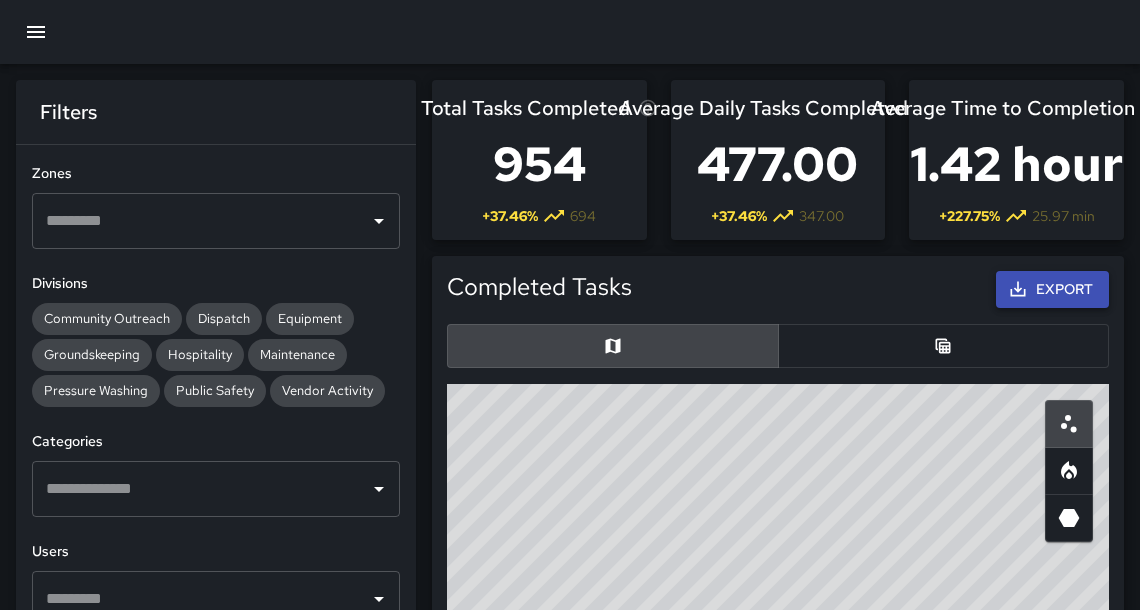 drag, startPoint x: 412, startPoint y: 95, endPoint x: 1015, endPoint y: 288, distance: 633.1335 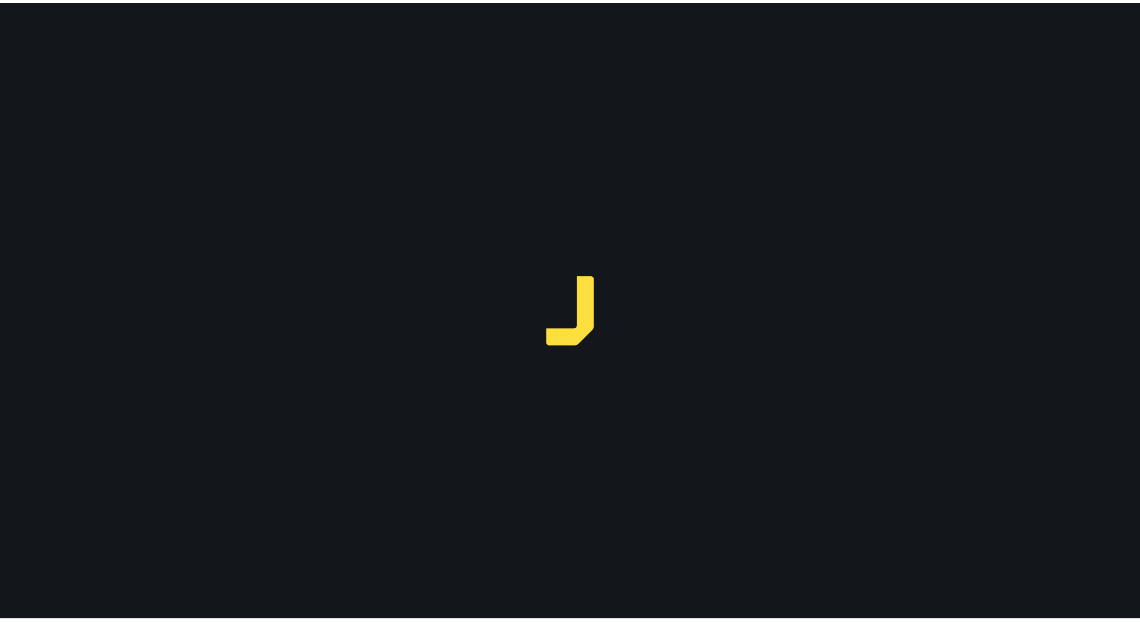 scroll, scrollTop: 0, scrollLeft: 0, axis: both 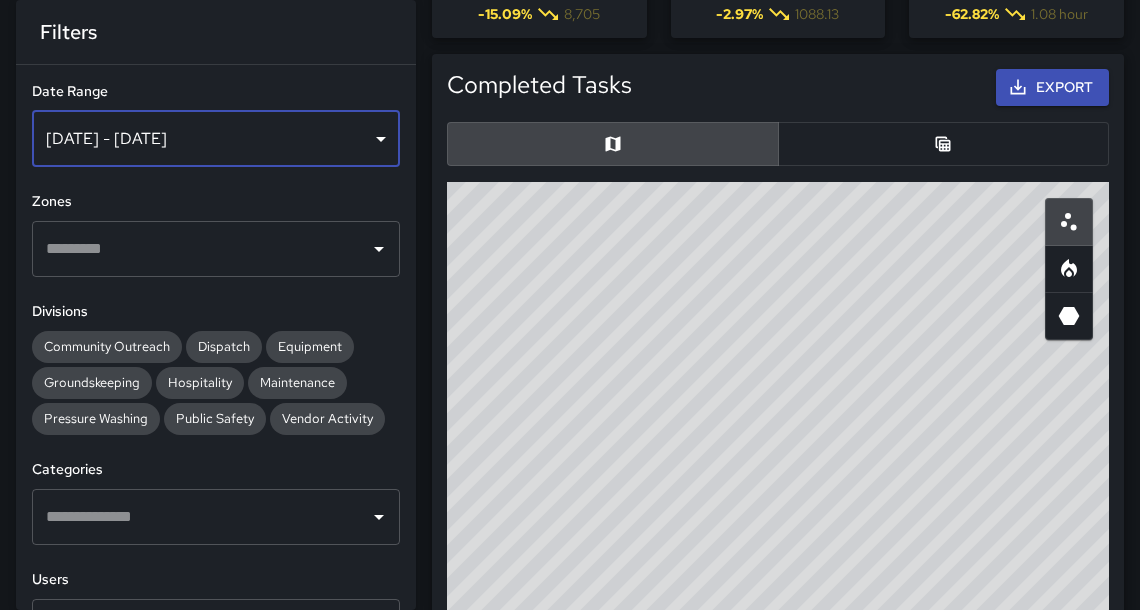 drag, startPoint x: 412, startPoint y: 438, endPoint x: 253, endPoint y: 147, distance: 331.6052 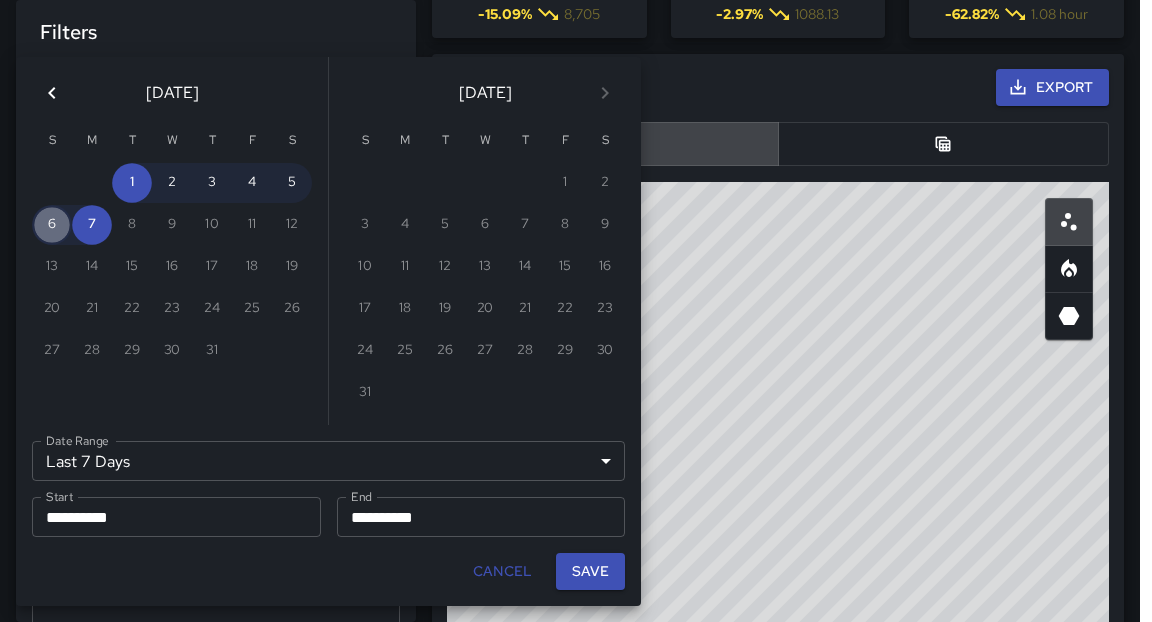 click on "6" at bounding box center [52, 225] 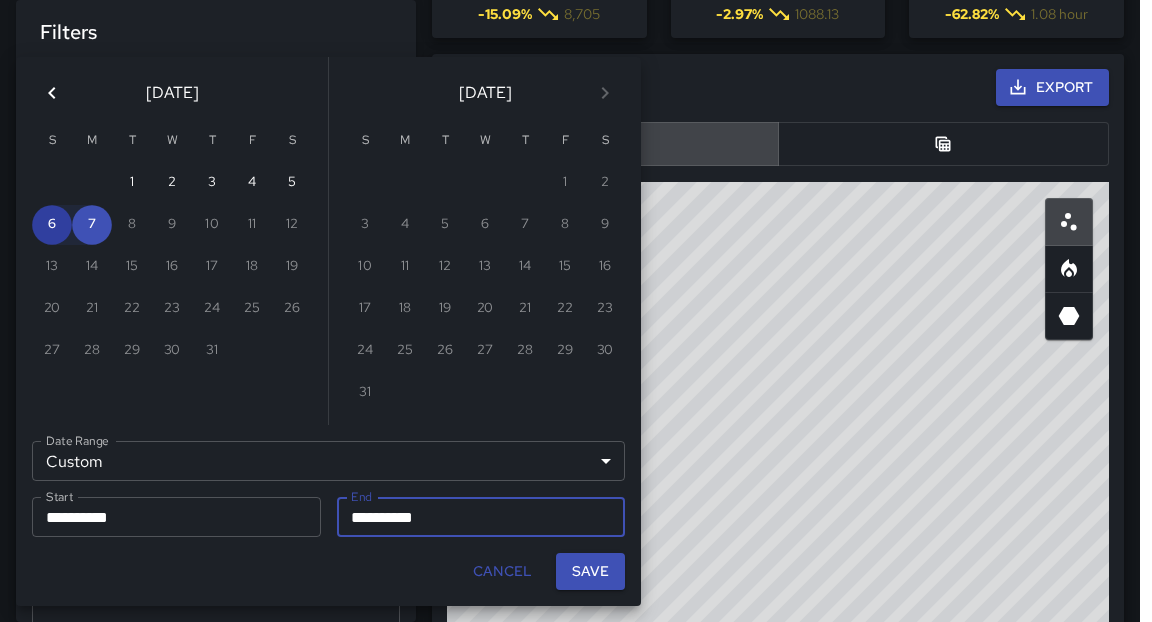click on "6" at bounding box center [52, 225] 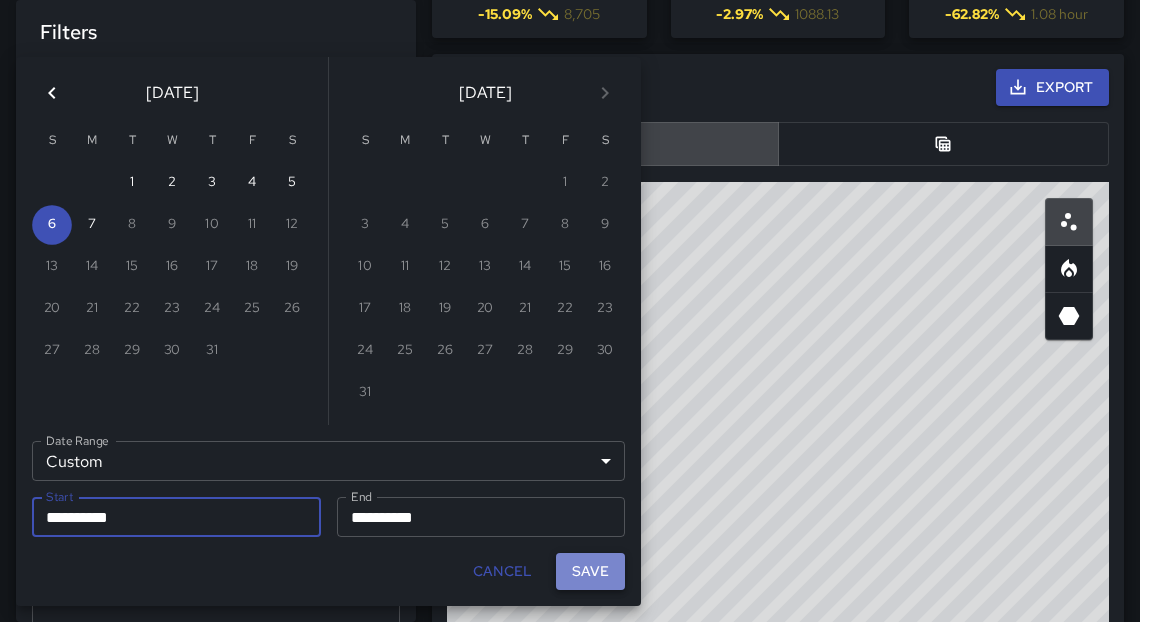 drag, startPoint x: 253, startPoint y: 147, endPoint x: 599, endPoint y: 580, distance: 554.26074 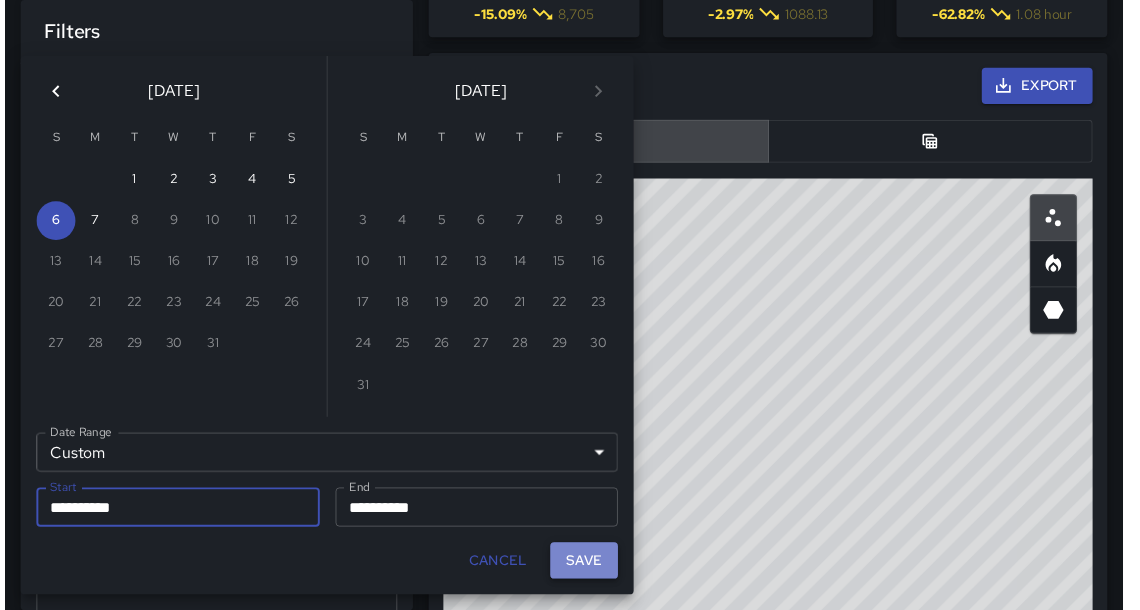 scroll, scrollTop: 12, scrollLeft: 12, axis: both 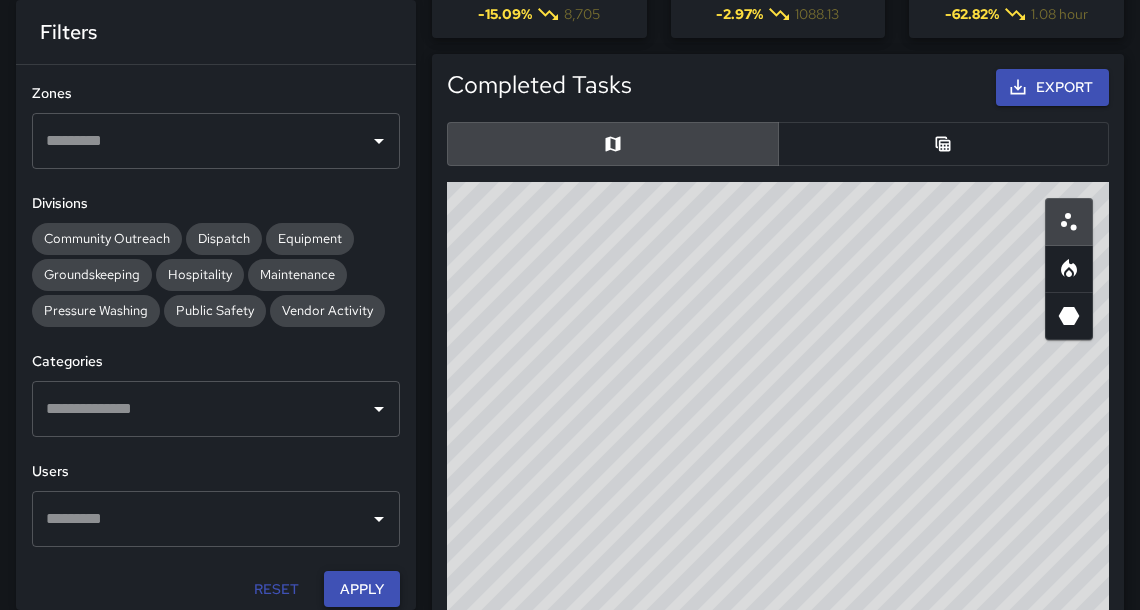 drag, startPoint x: 599, startPoint y: 580, endPoint x: 350, endPoint y: 587, distance: 249.09837 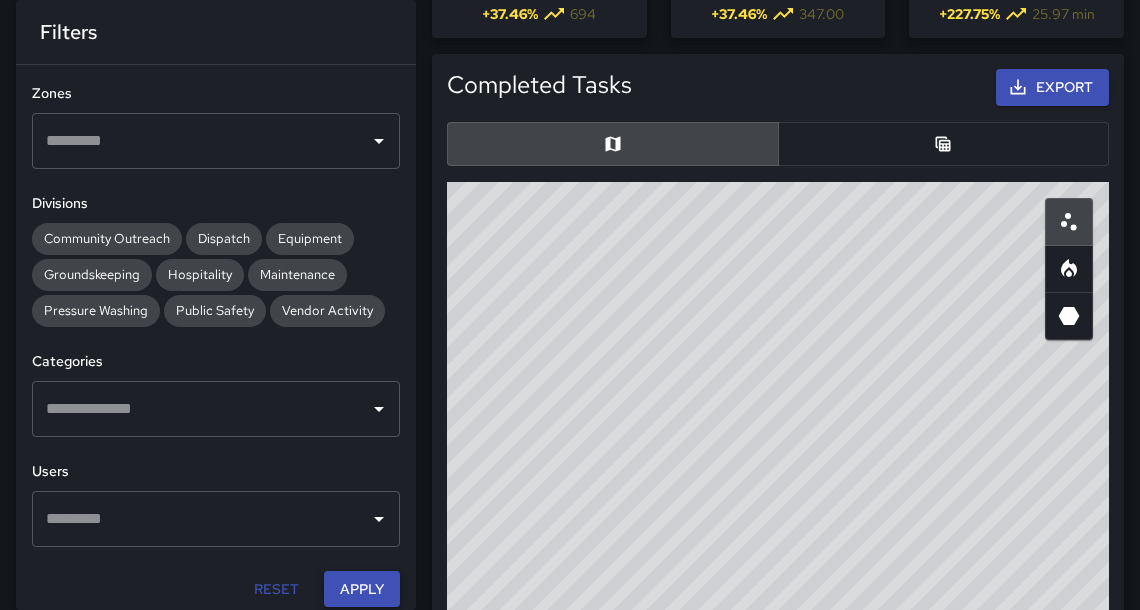 click on "Equipment" at bounding box center [310, 238] 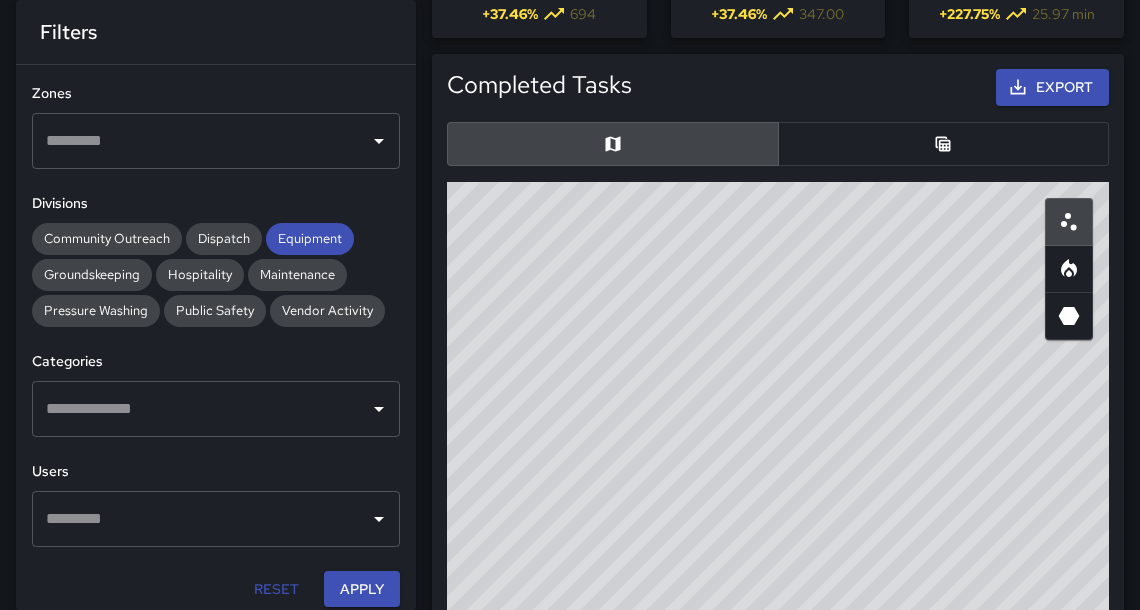 drag, startPoint x: 350, startPoint y: 587, endPoint x: 749, endPoint y: 320, distance: 480.09375 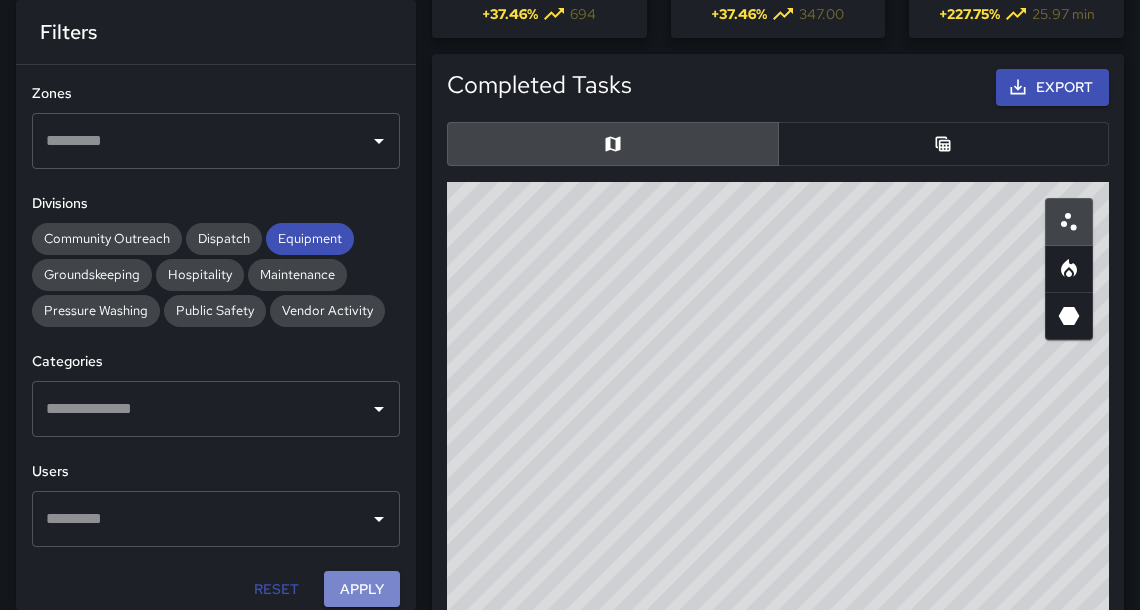 click on "Apply" at bounding box center [362, 589] 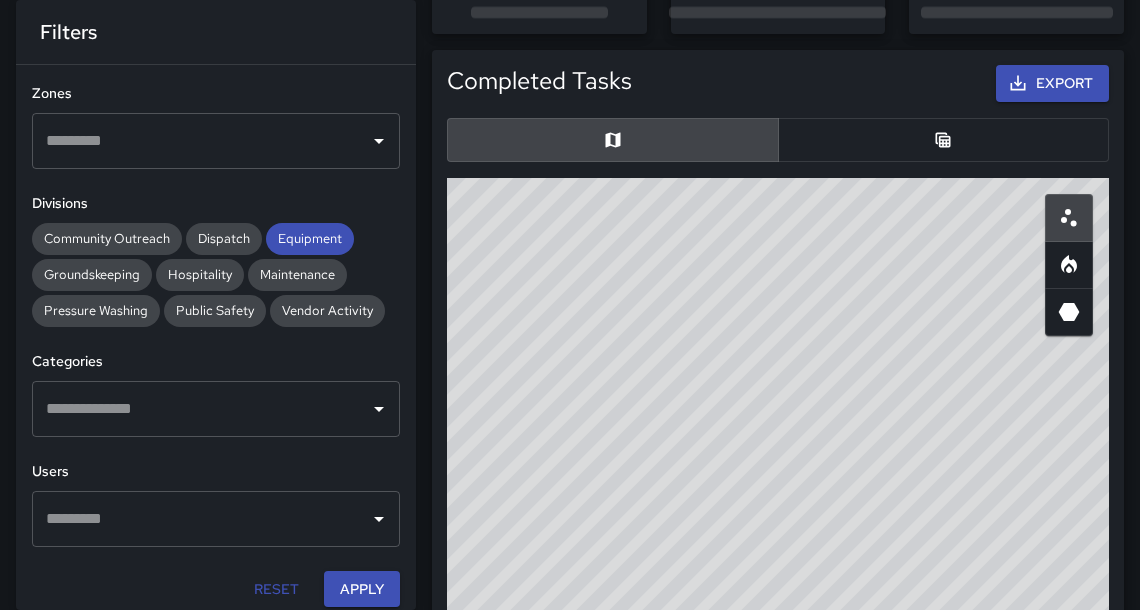 drag, startPoint x: 749, startPoint y: 320, endPoint x: 724, endPoint y: 473, distance: 155.02902 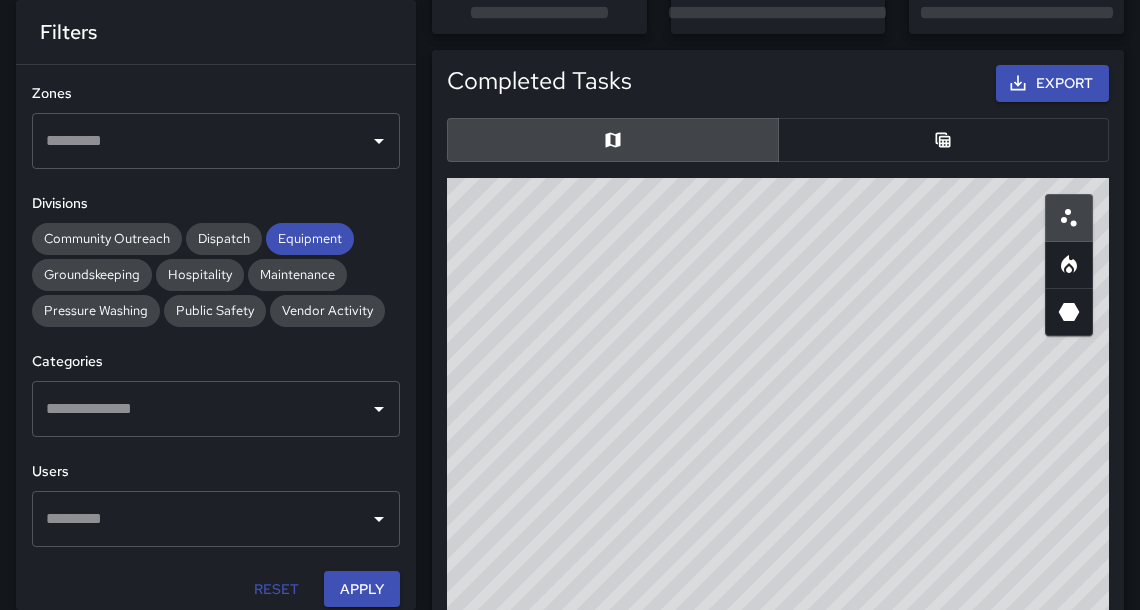 click on "© Mapbox   © OpenStreetMap   Improve this map" at bounding box center [778, 578] 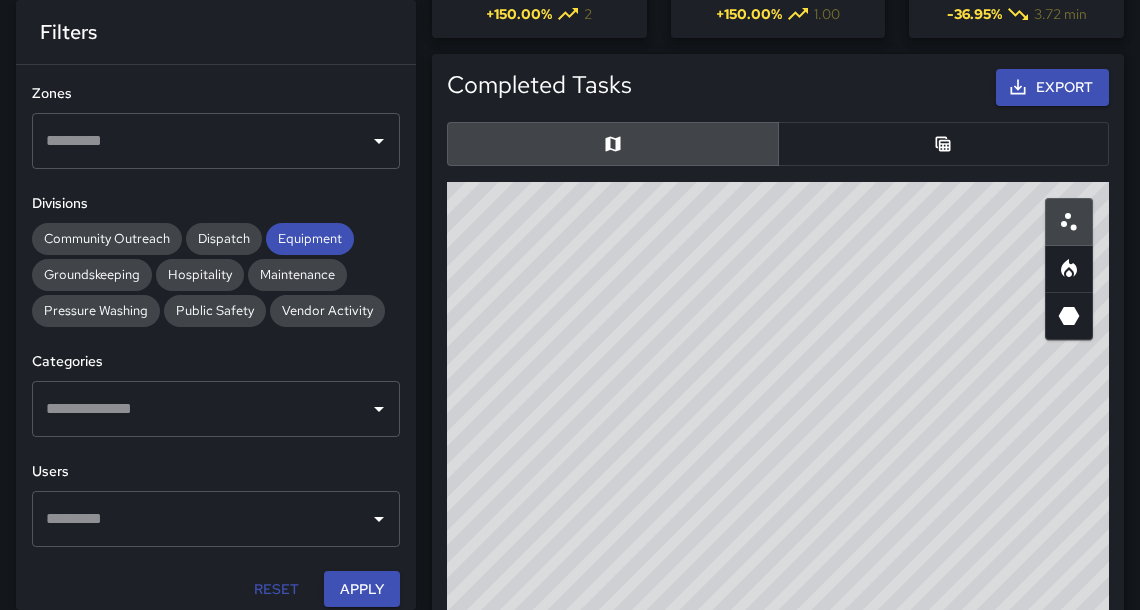 drag, startPoint x: 724, startPoint y: 473, endPoint x: 515, endPoint y: 95, distance: 431.9317 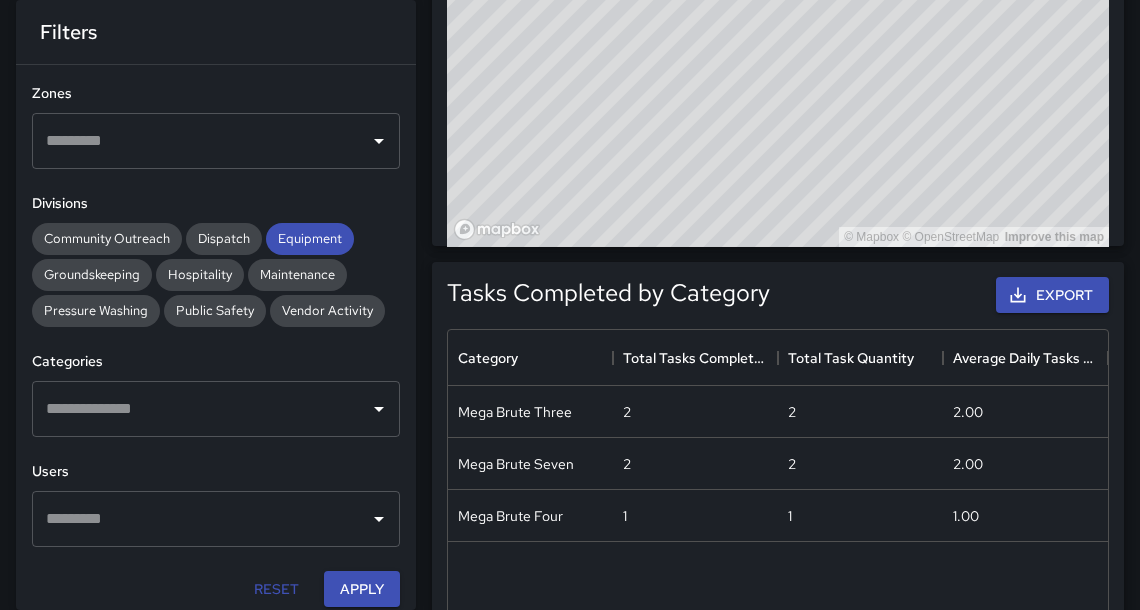 scroll, scrollTop: 976, scrollLeft: 0, axis: vertical 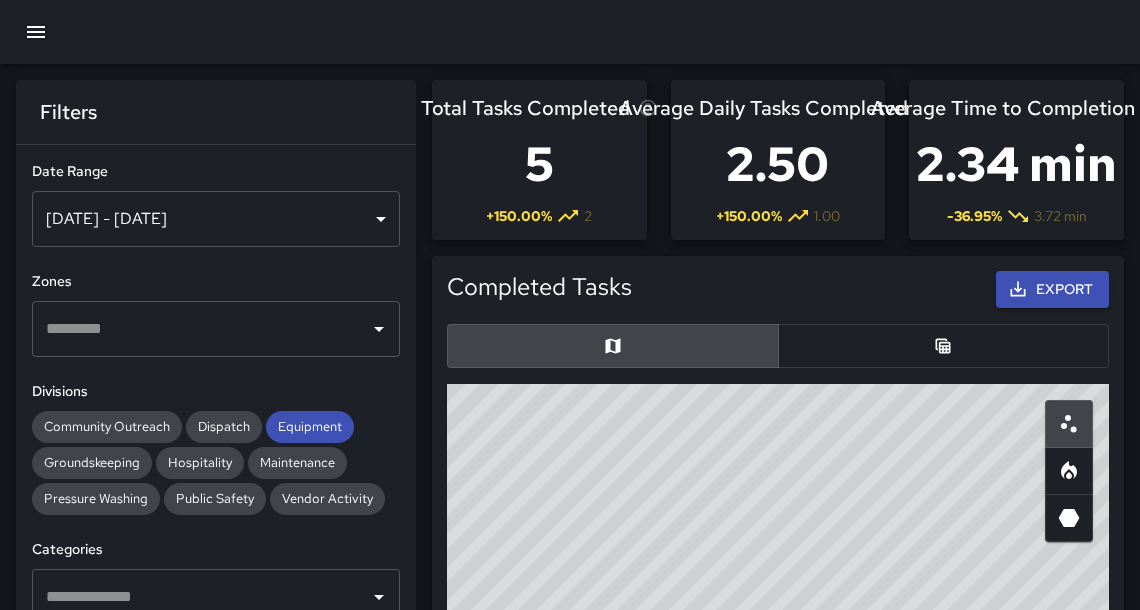 click 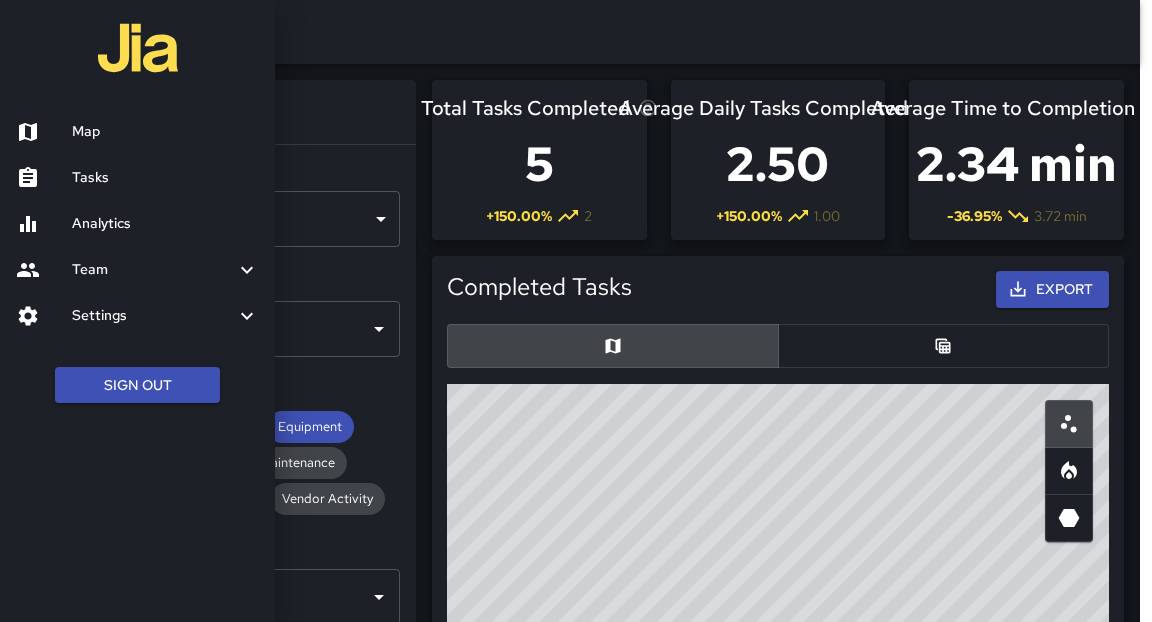 drag, startPoint x: 1147, startPoint y: 305, endPoint x: 383, endPoint y: 131, distance: 783.56366 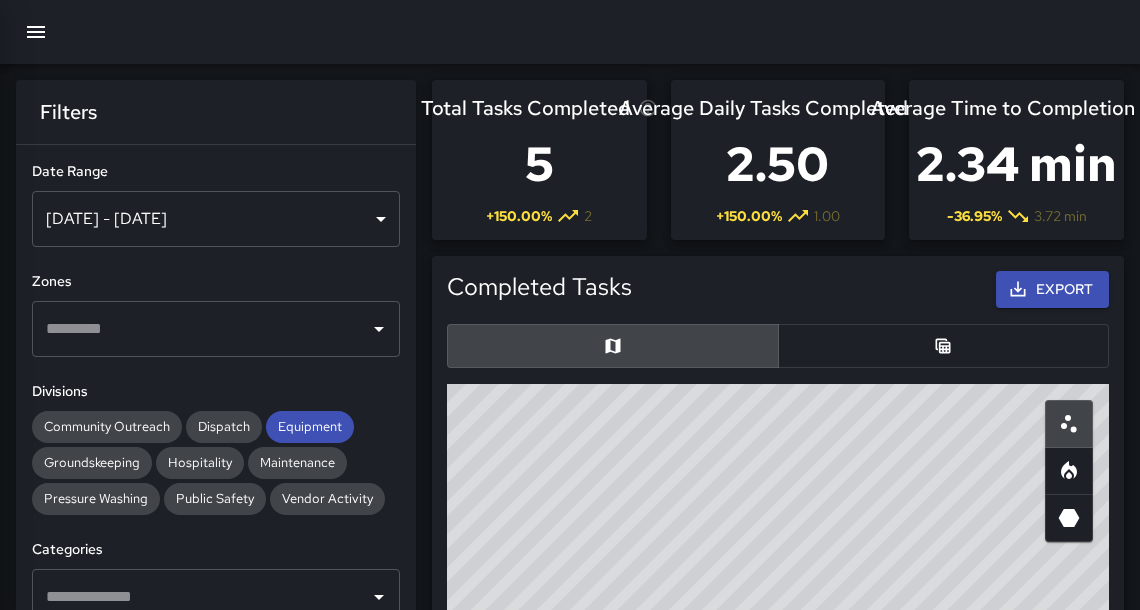 scroll, scrollTop: 12, scrollLeft: 12, axis: both 